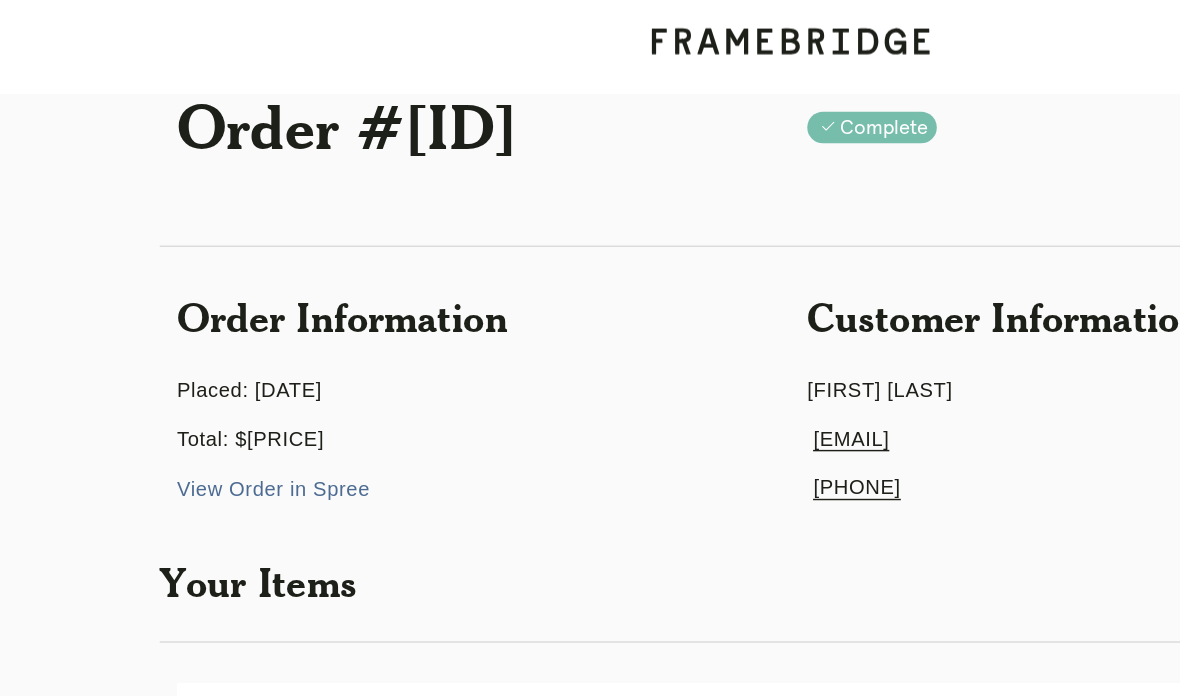scroll, scrollTop: 0, scrollLeft: 0, axis: both 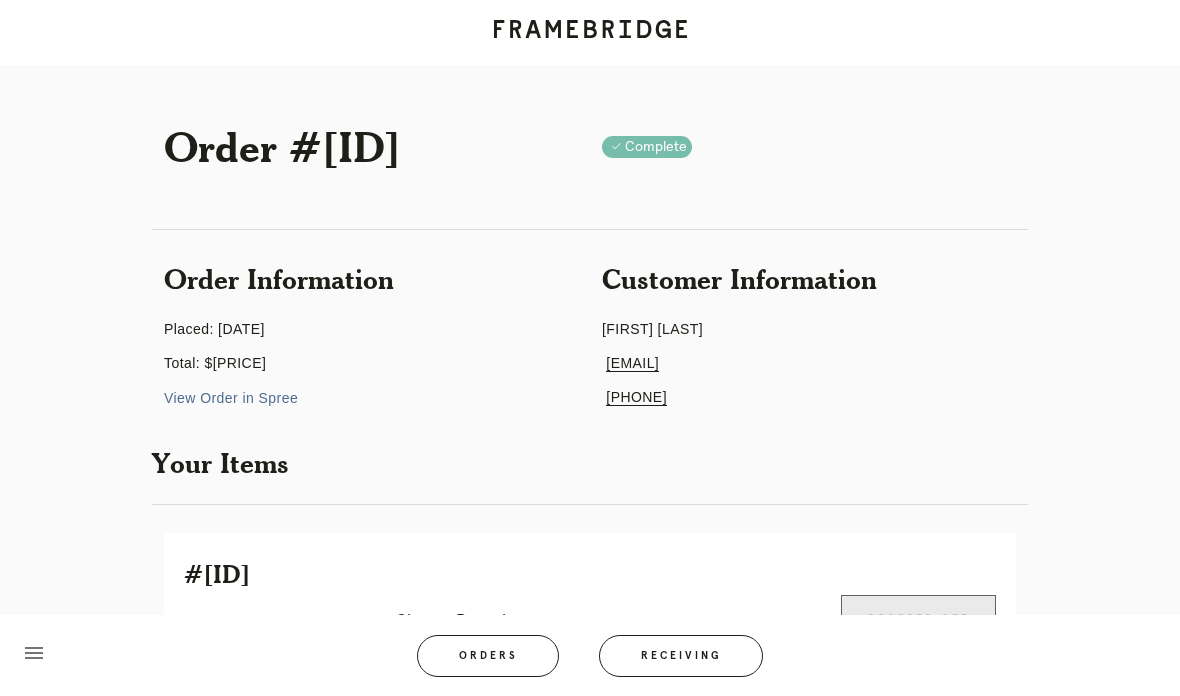 click on "menu" at bounding box center [34, 653] 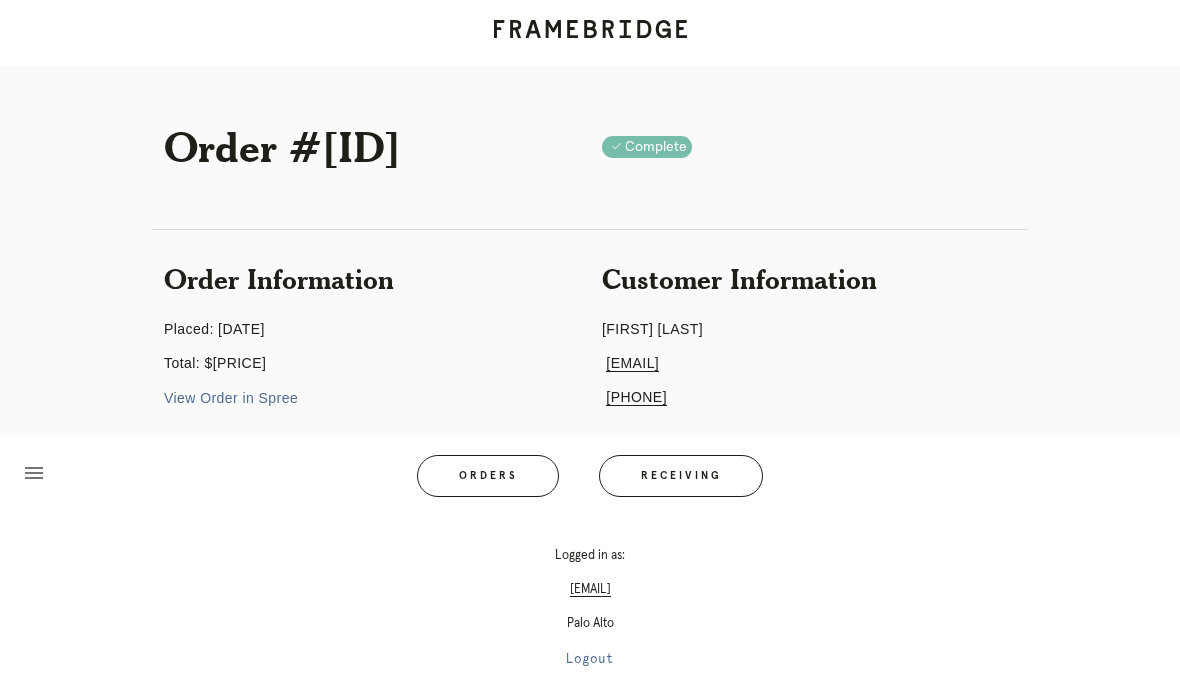click on "Receiving" at bounding box center (681, 476) 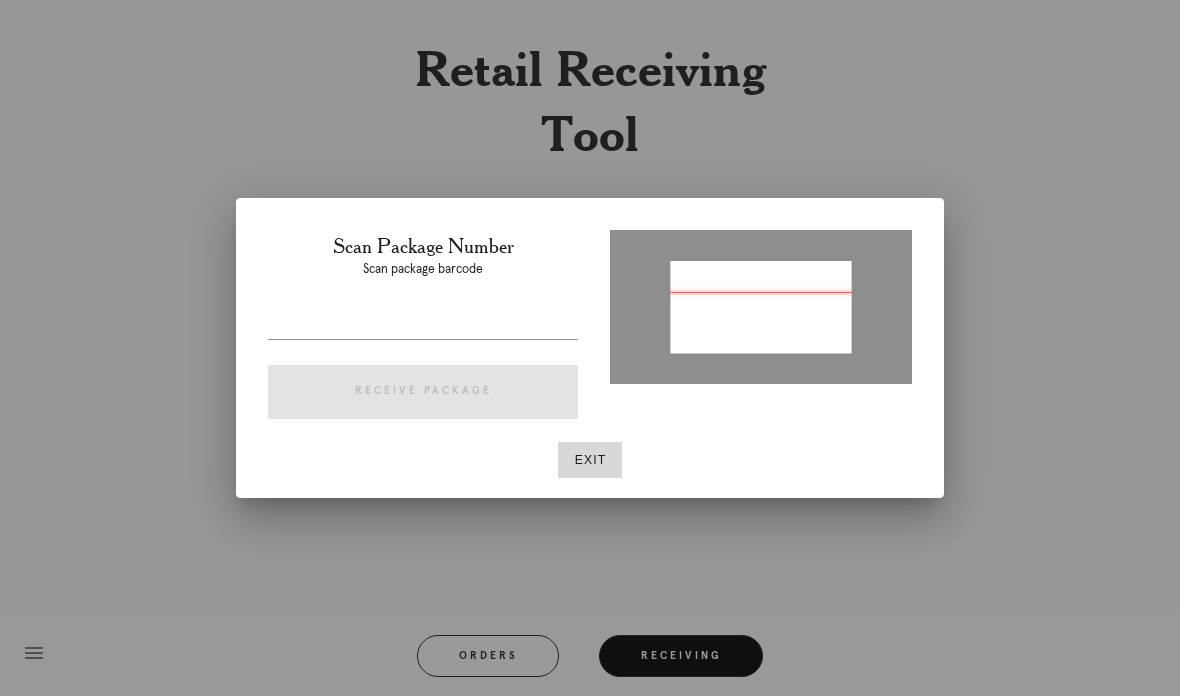 click on "Exit" at bounding box center (590, 460) 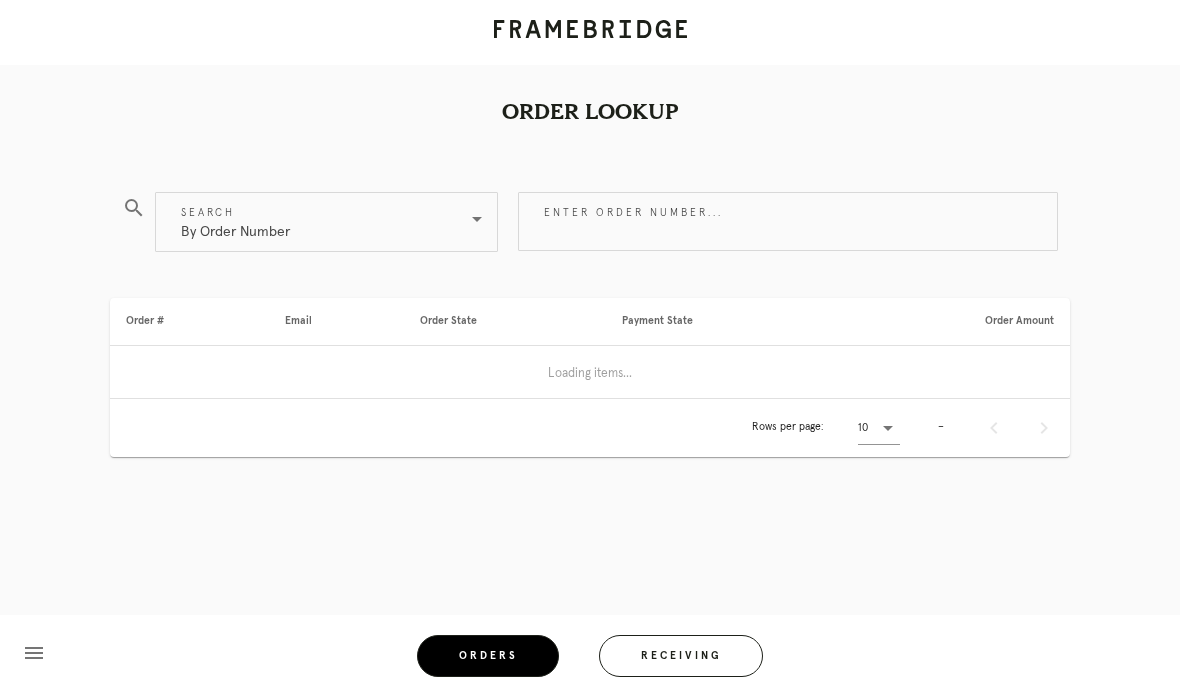 click on "Orders" at bounding box center [488, 656] 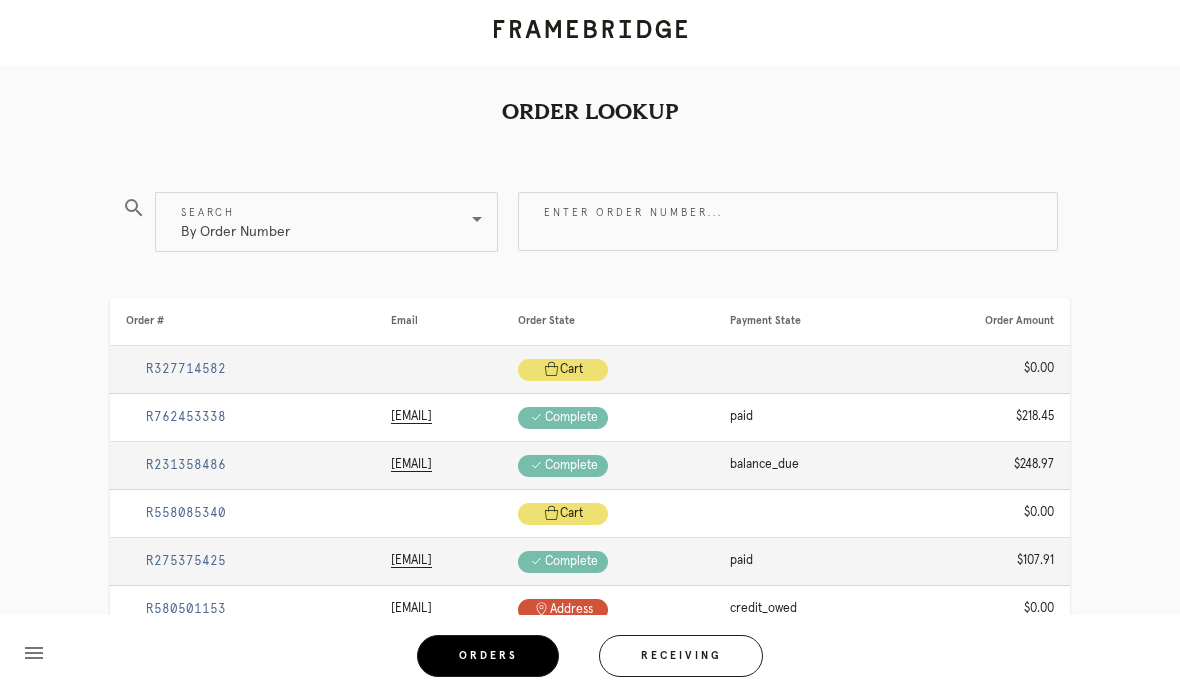 click on "Orders" at bounding box center [488, 656] 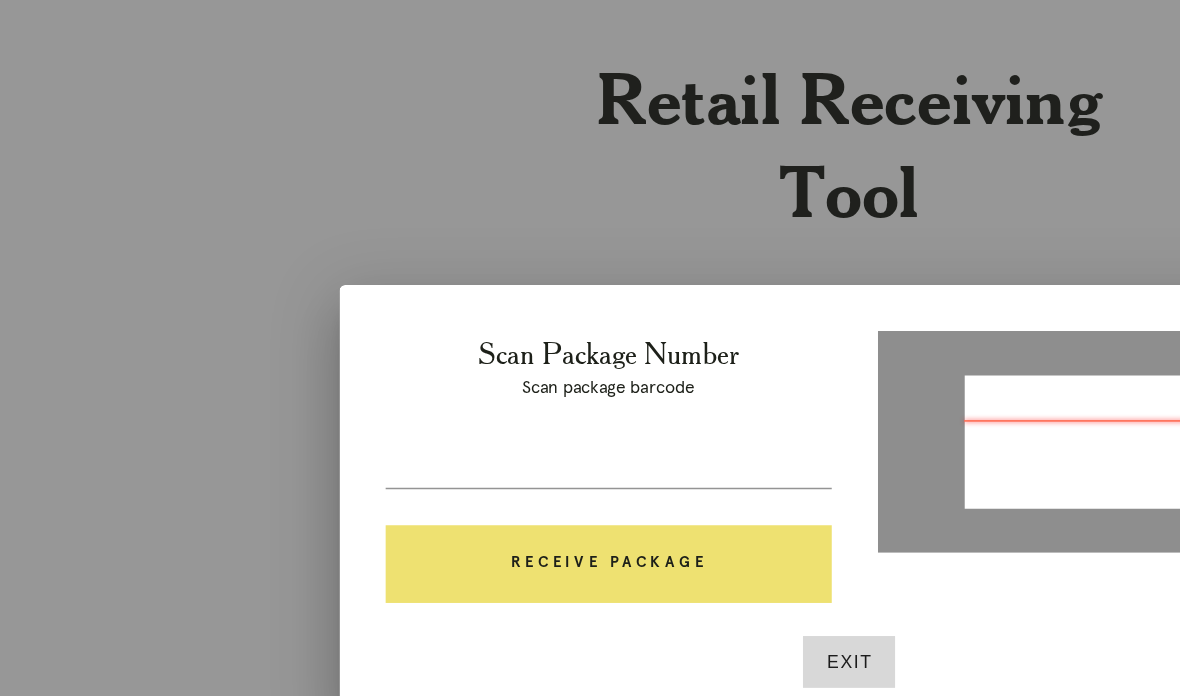 type on "L[ID]" 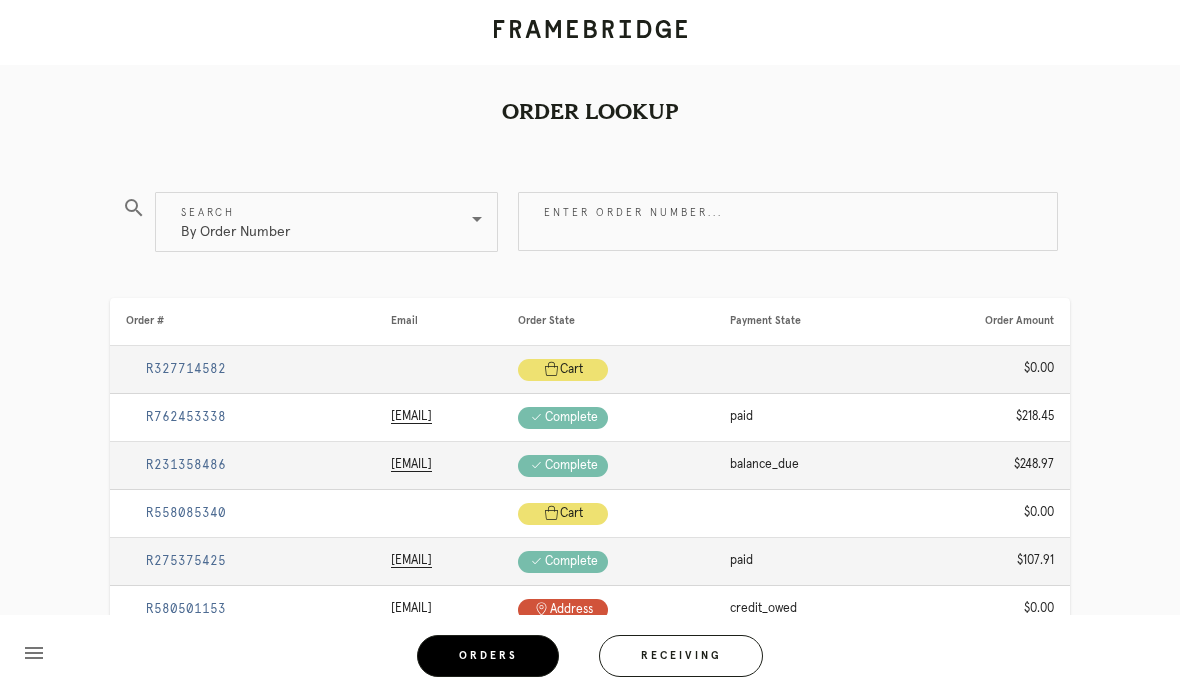 click on "Receiving" at bounding box center [681, 656] 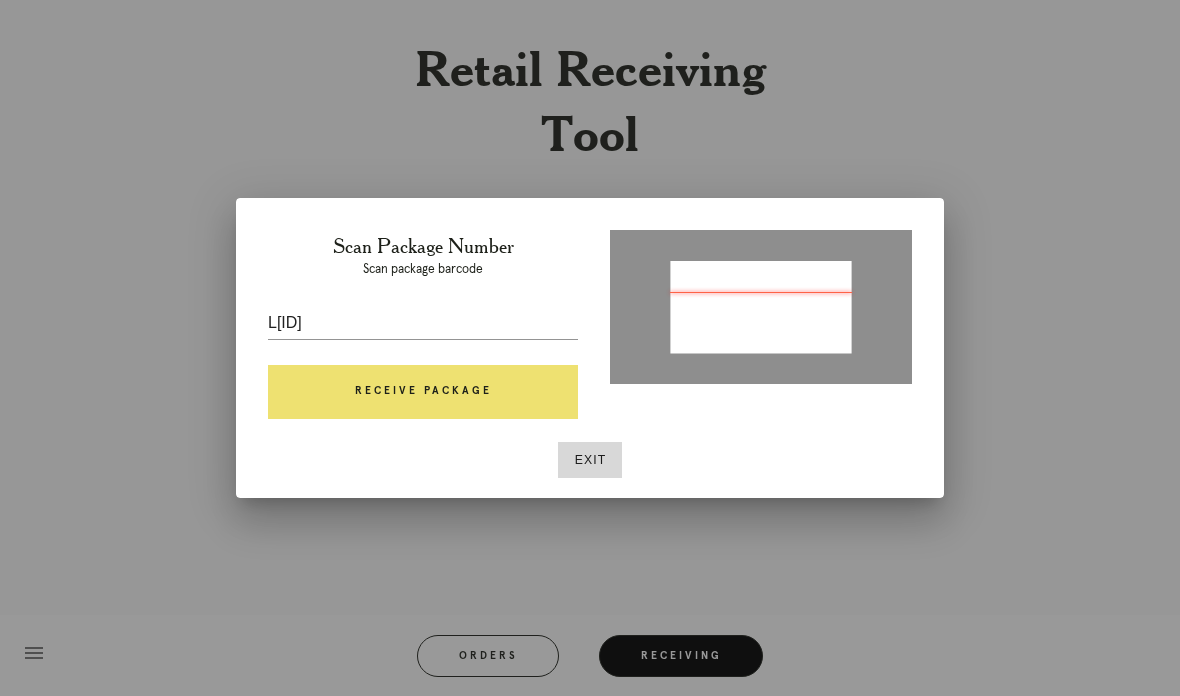 click on "Receive Package" at bounding box center [423, 392] 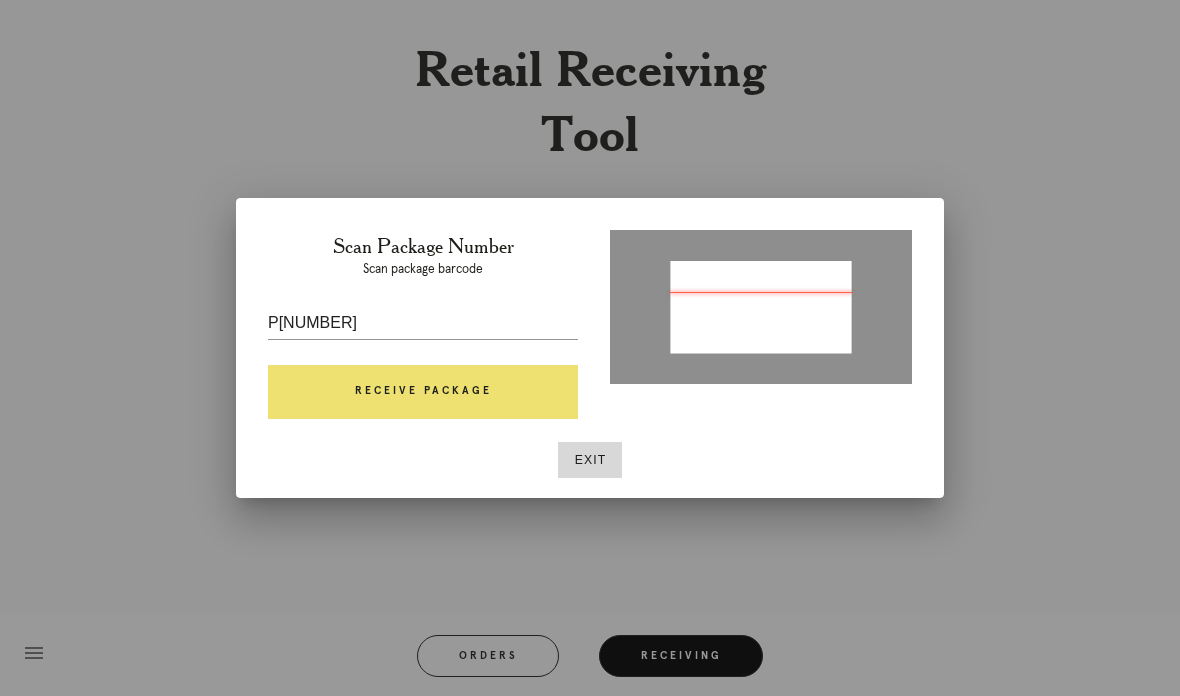 click on "Receive Package" at bounding box center (423, 392) 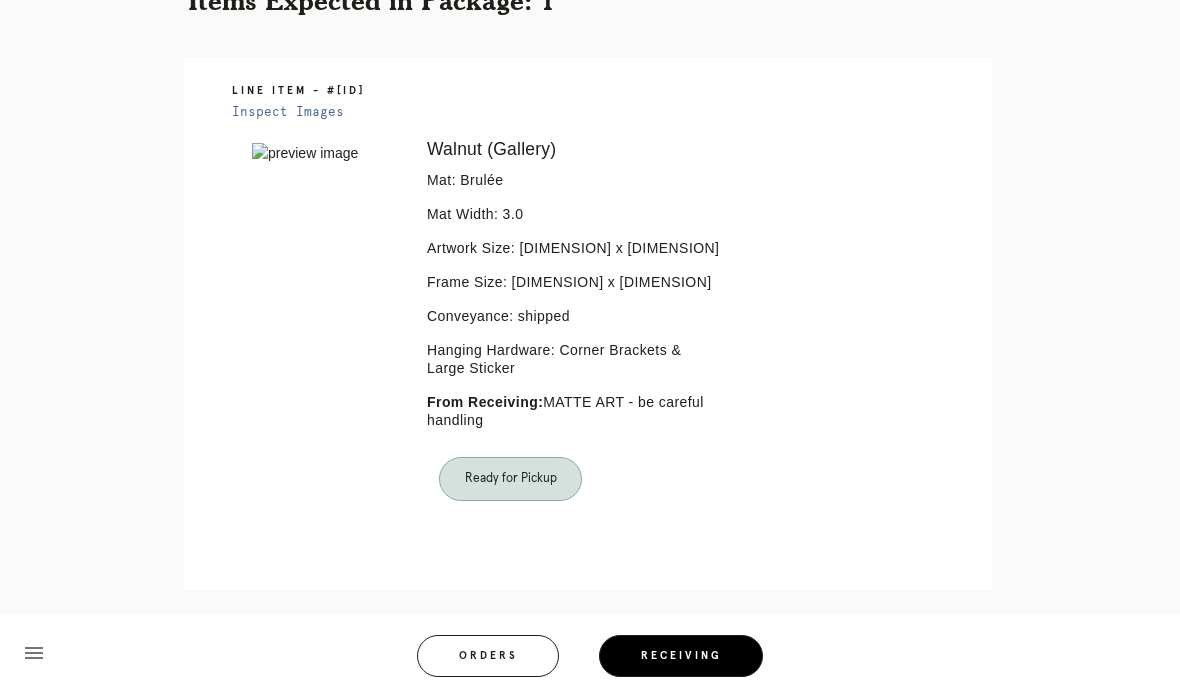 scroll, scrollTop: 483, scrollLeft: 0, axis: vertical 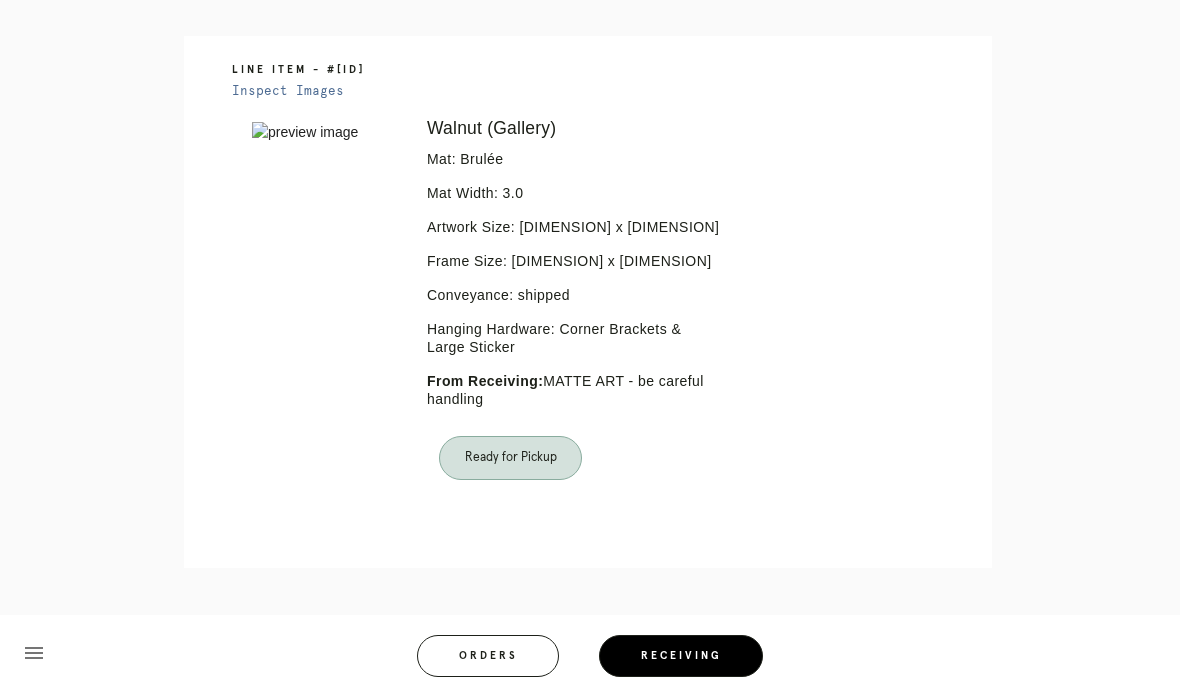 click on "Walnut (Gallery)" at bounding box center (575, 128) 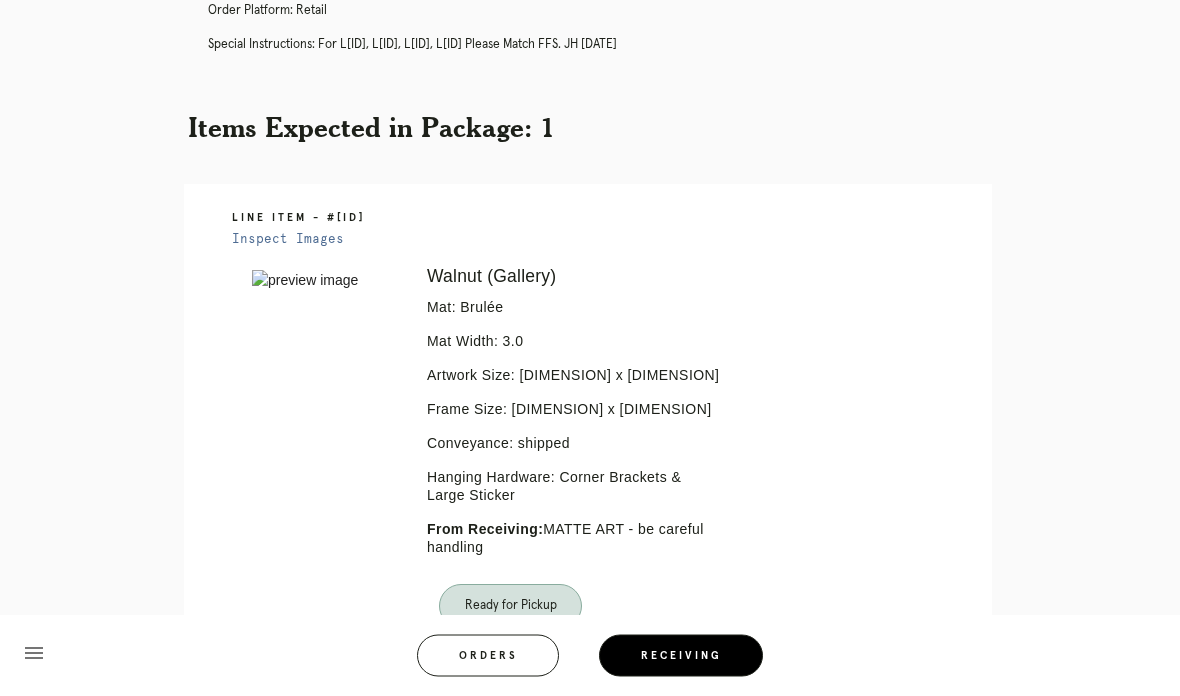 scroll, scrollTop: 403, scrollLeft: 0, axis: vertical 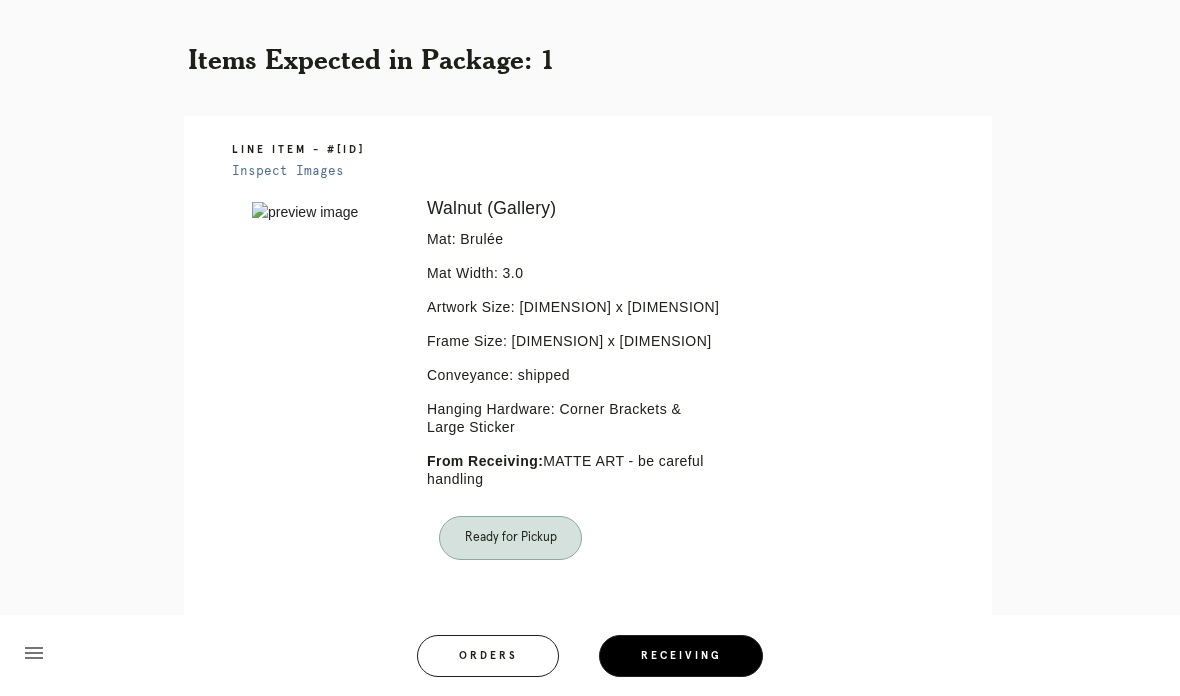 click on "Ready for Pickup" at bounding box center (575, 538) 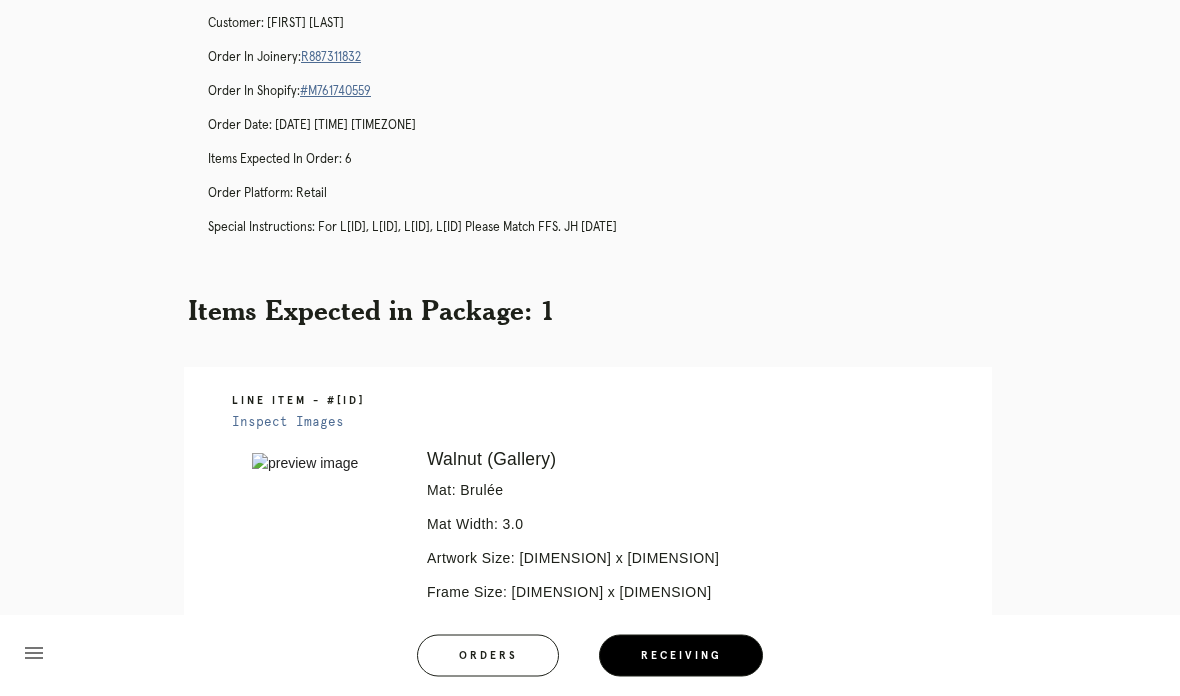 scroll, scrollTop: 150, scrollLeft: 0, axis: vertical 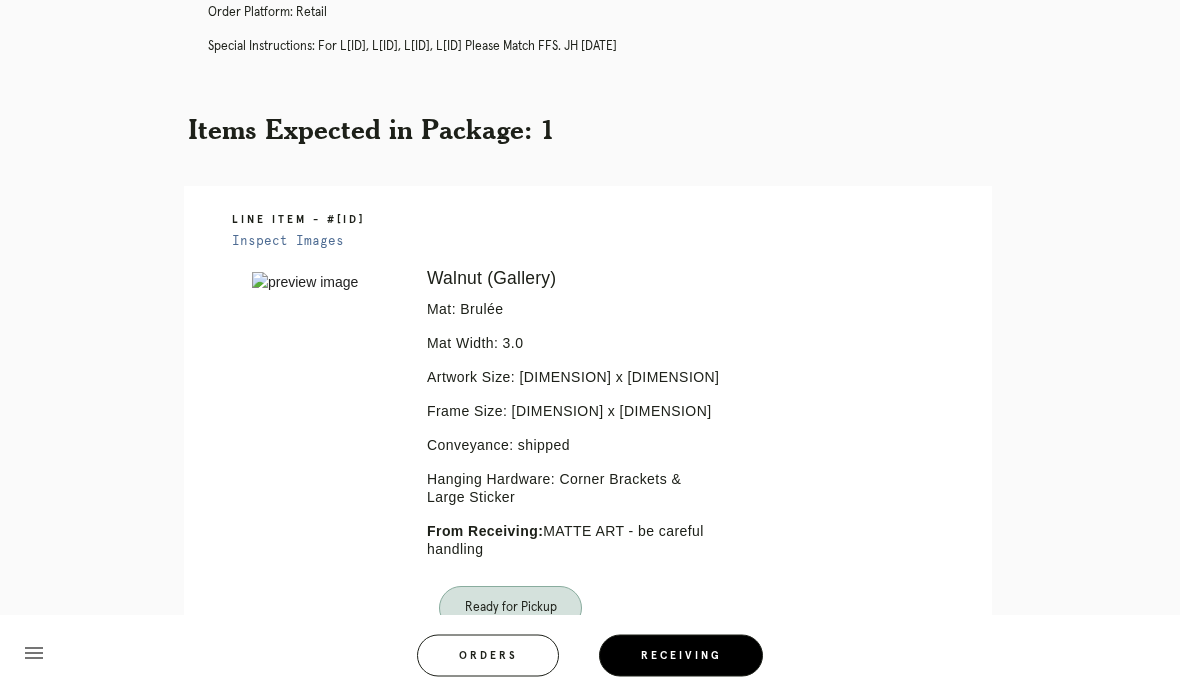 click on "Receiving" at bounding box center (681, 656) 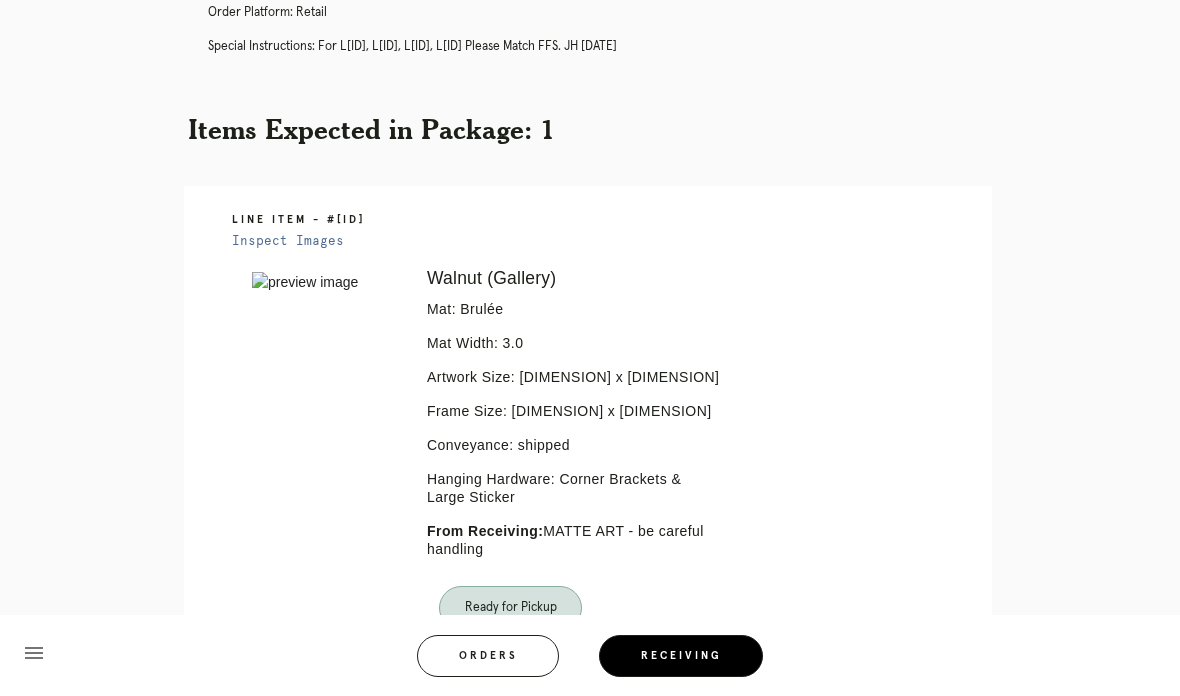 click on "Orders" at bounding box center (488, 656) 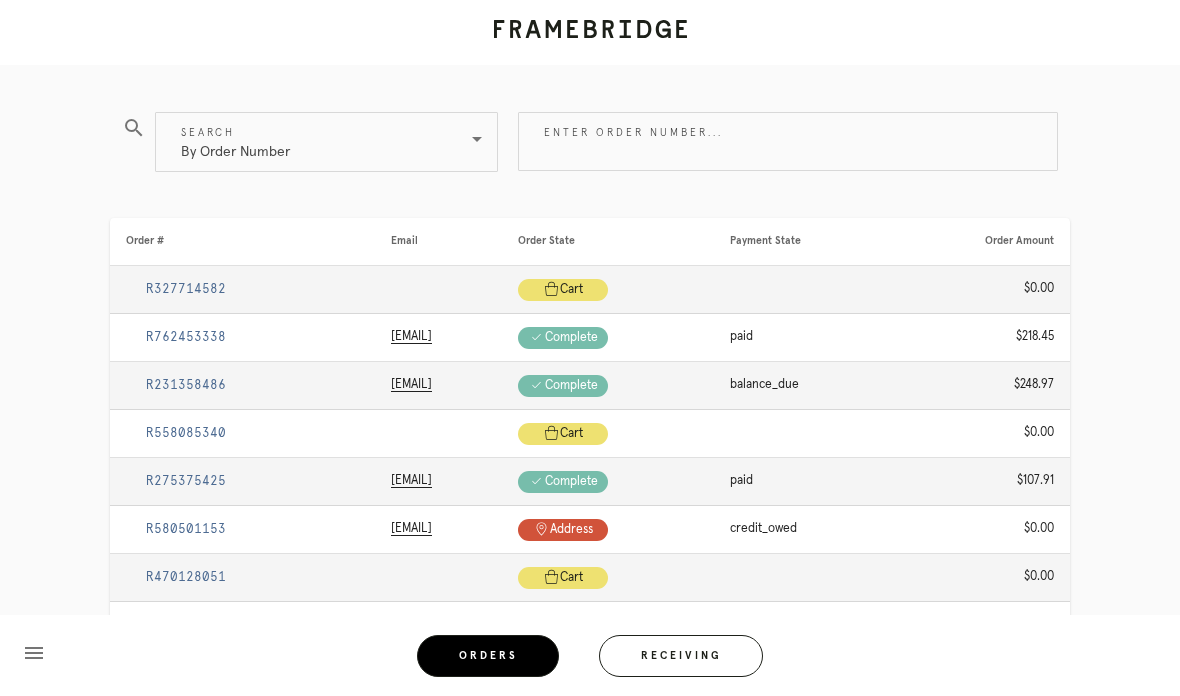 click on "Enter order number..." at bounding box center [788, 141] 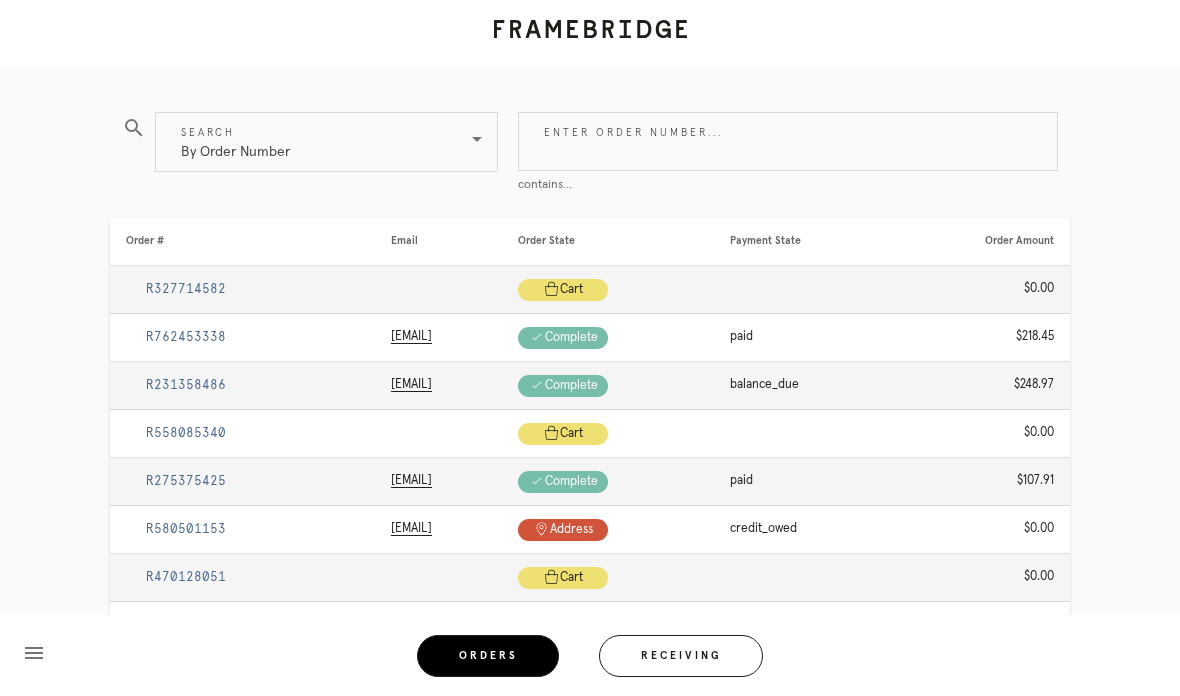 click at bounding box center [590, 32] 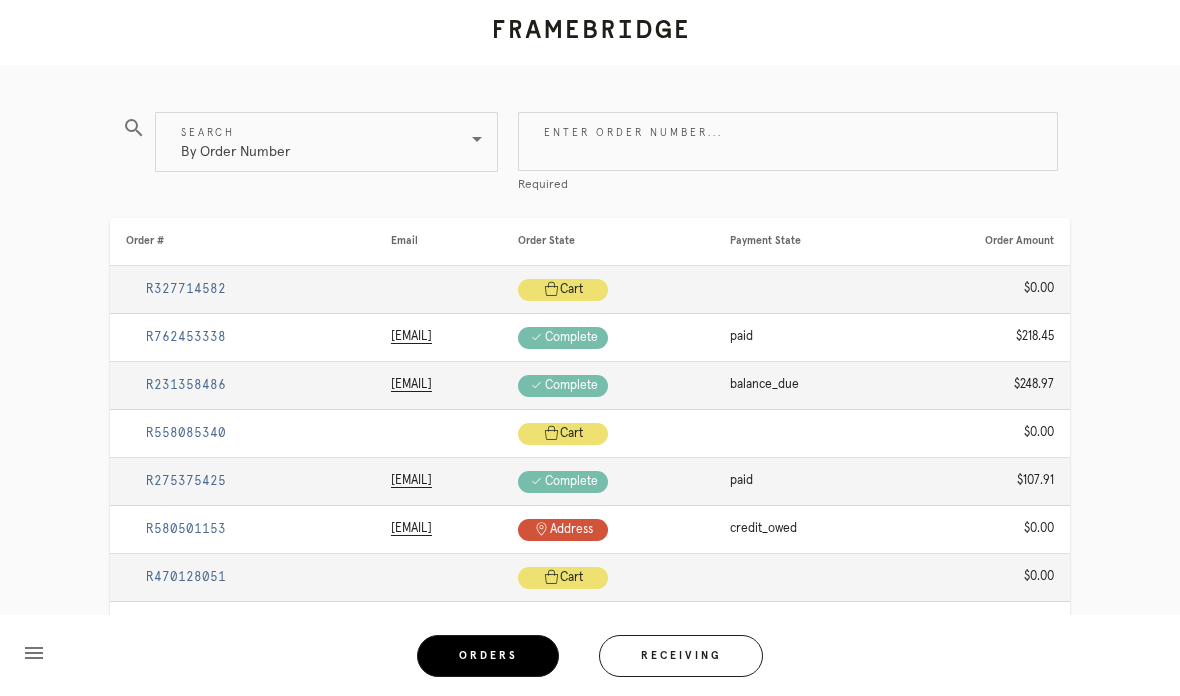 click on "Receiving" at bounding box center [681, 656] 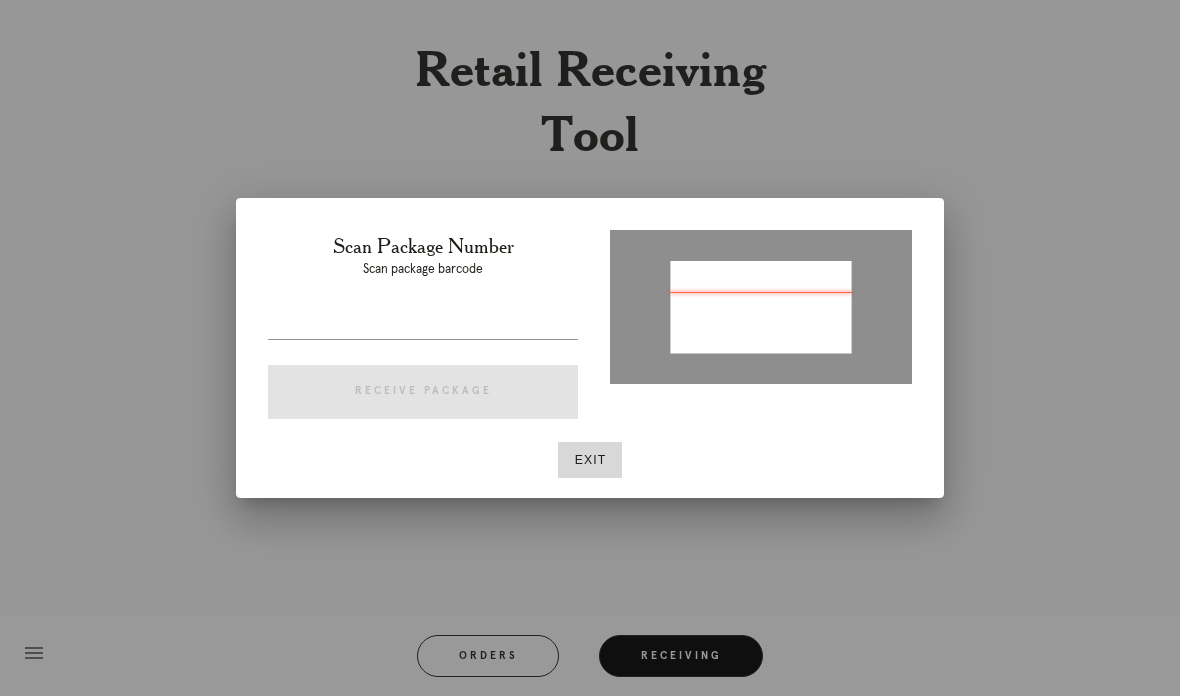 type on "L[ID]" 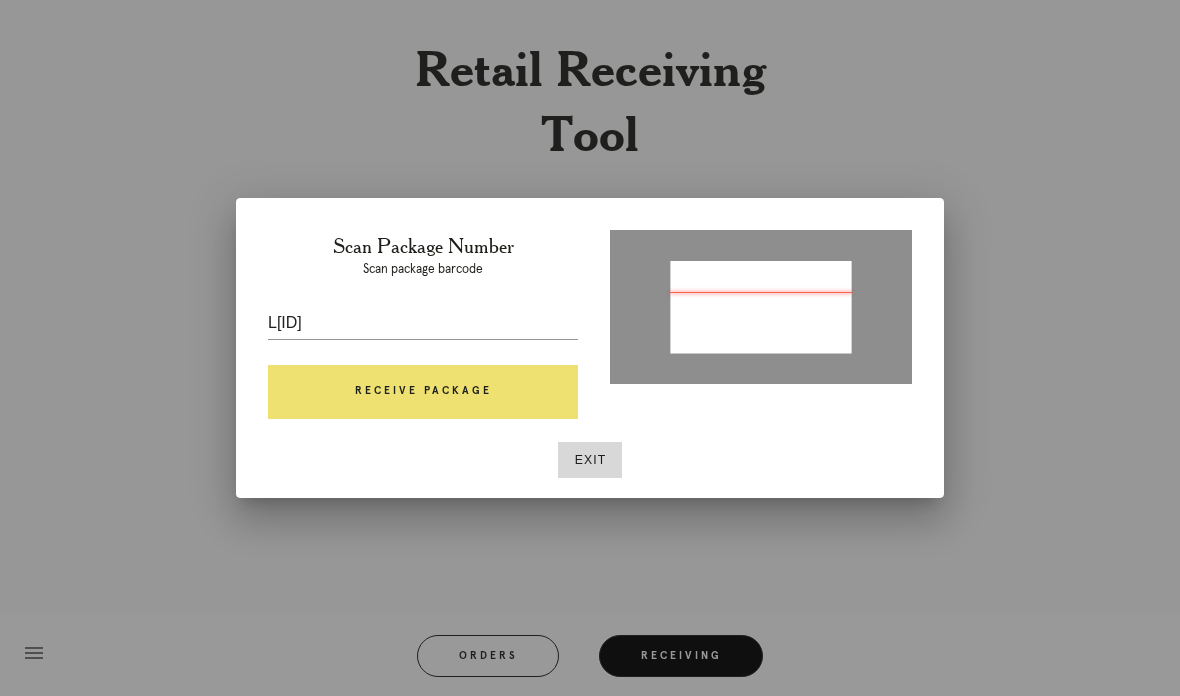 click on "Exit" at bounding box center (590, 460) 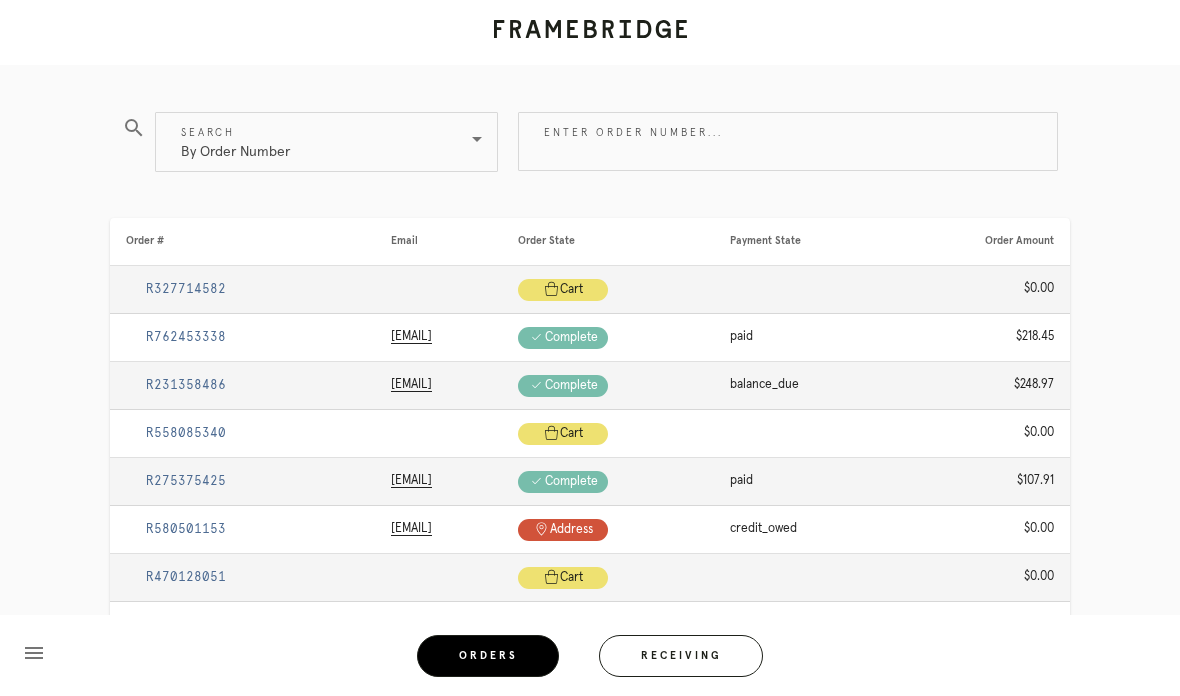 click on "Receiving" at bounding box center [681, 656] 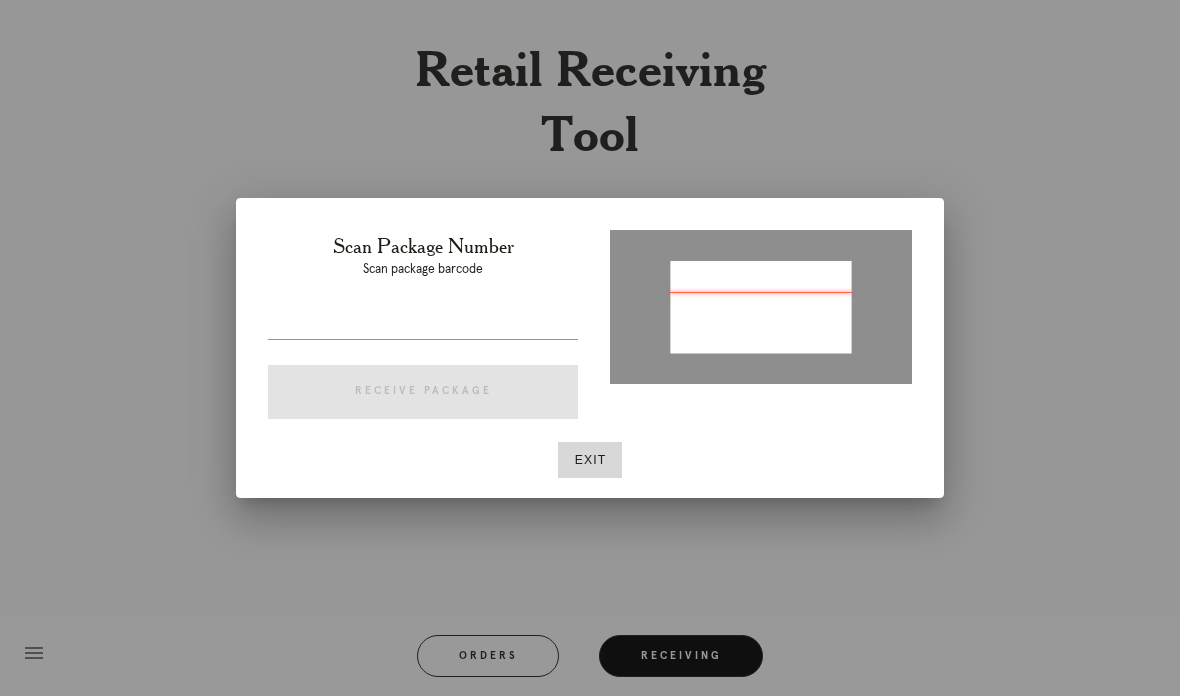 type on "P[NUMBER]" 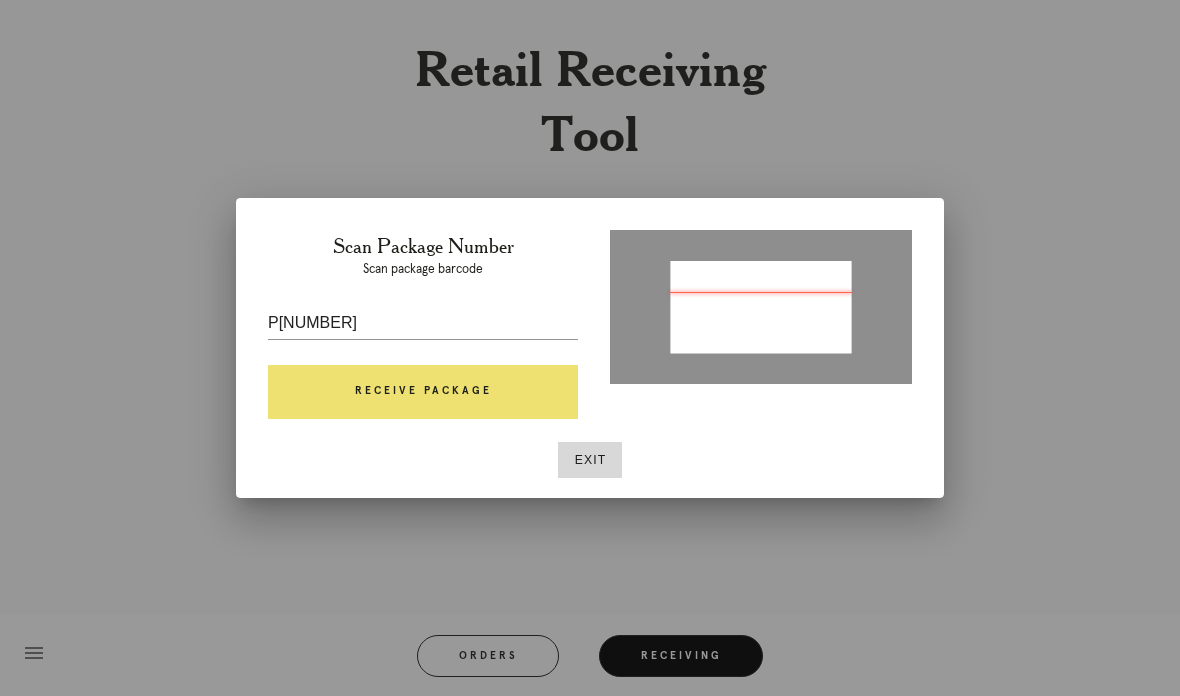 click on "Receive Package" at bounding box center (423, 392) 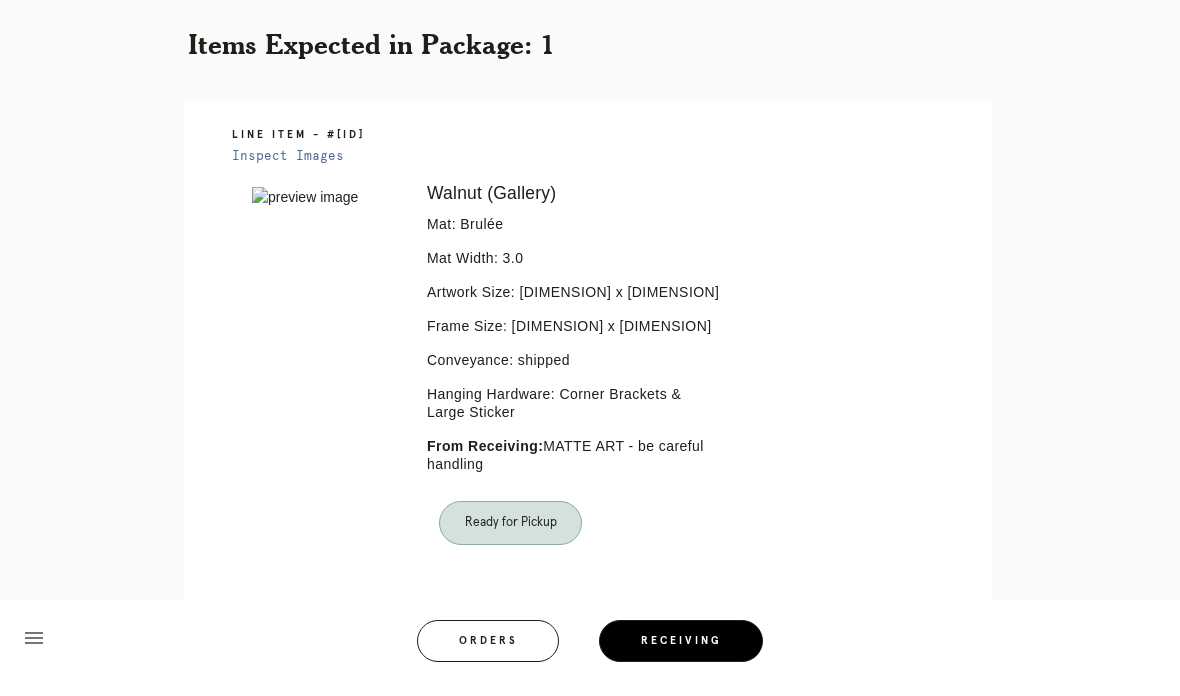 scroll, scrollTop: 483, scrollLeft: 0, axis: vertical 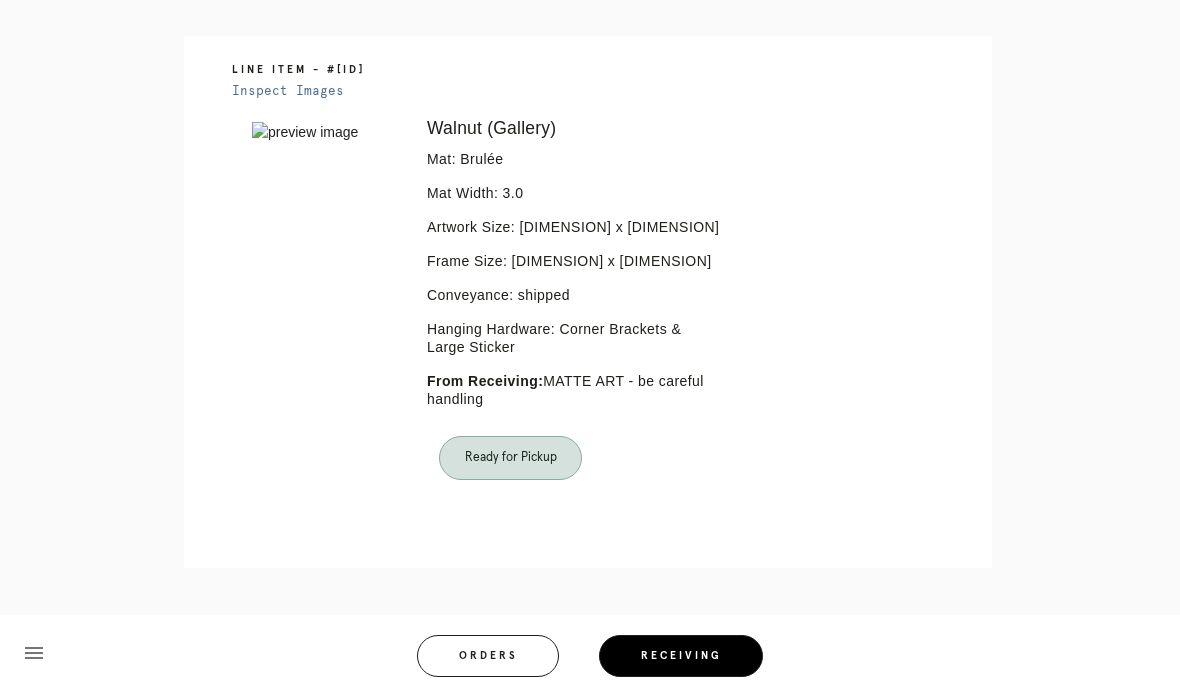 click on "Receiving" at bounding box center [681, 656] 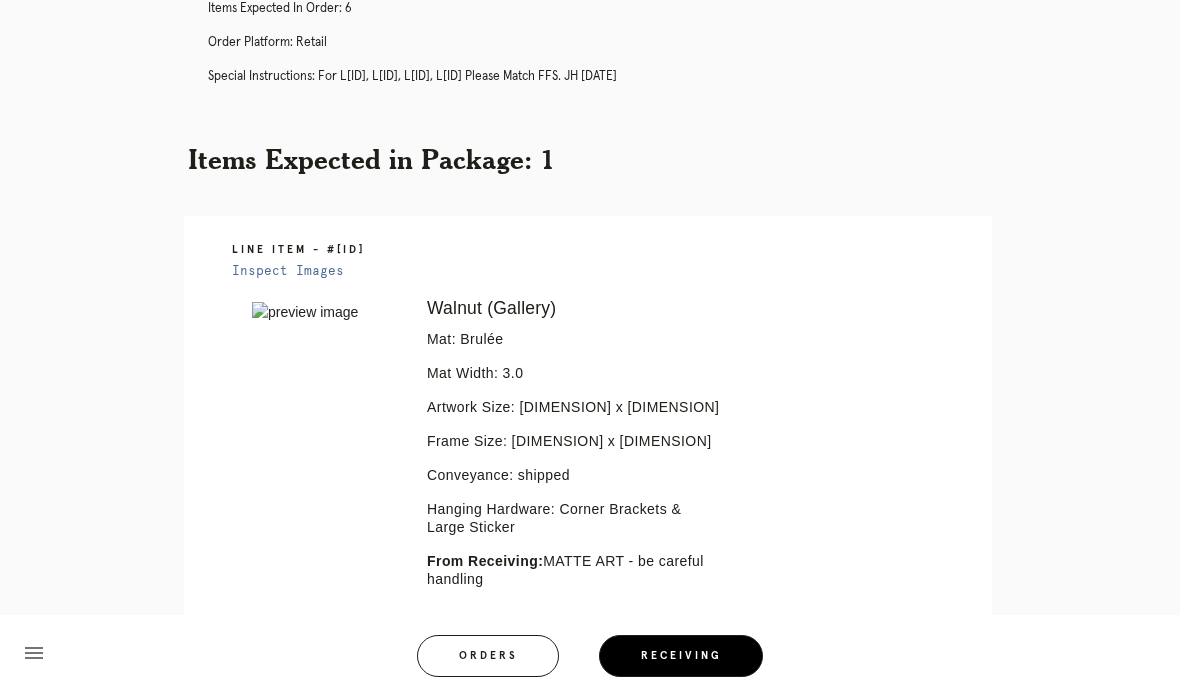 scroll, scrollTop: 291, scrollLeft: 0, axis: vertical 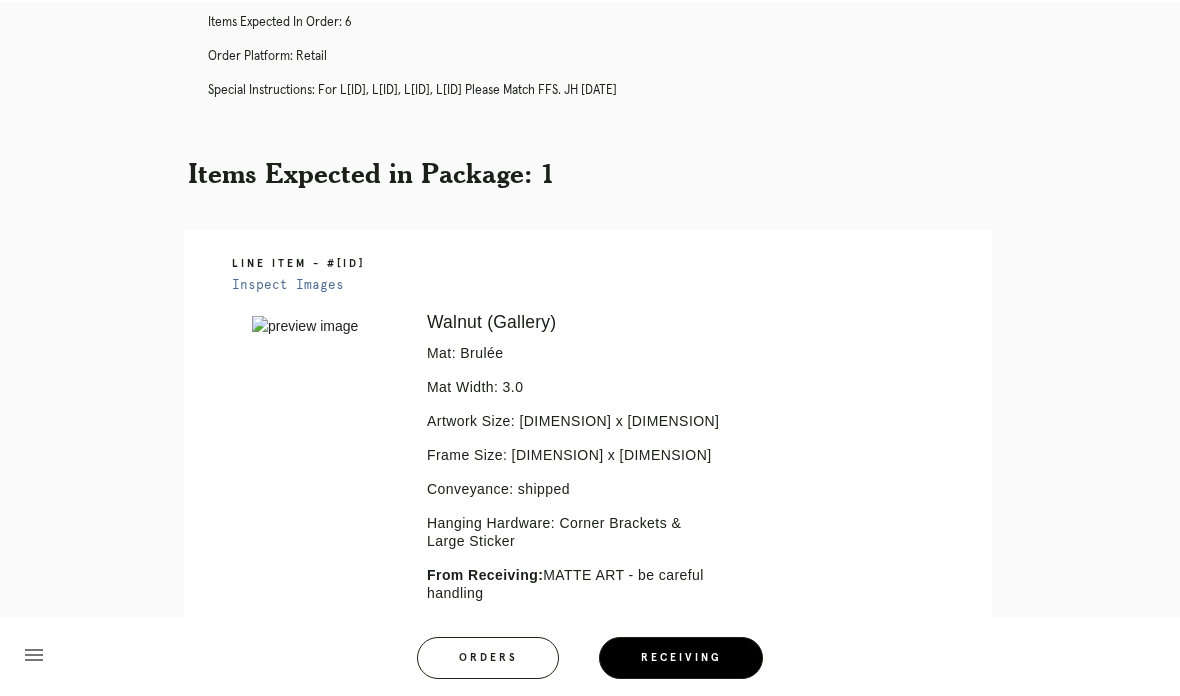 click on "Inspect Images" at bounding box center (288, 283) 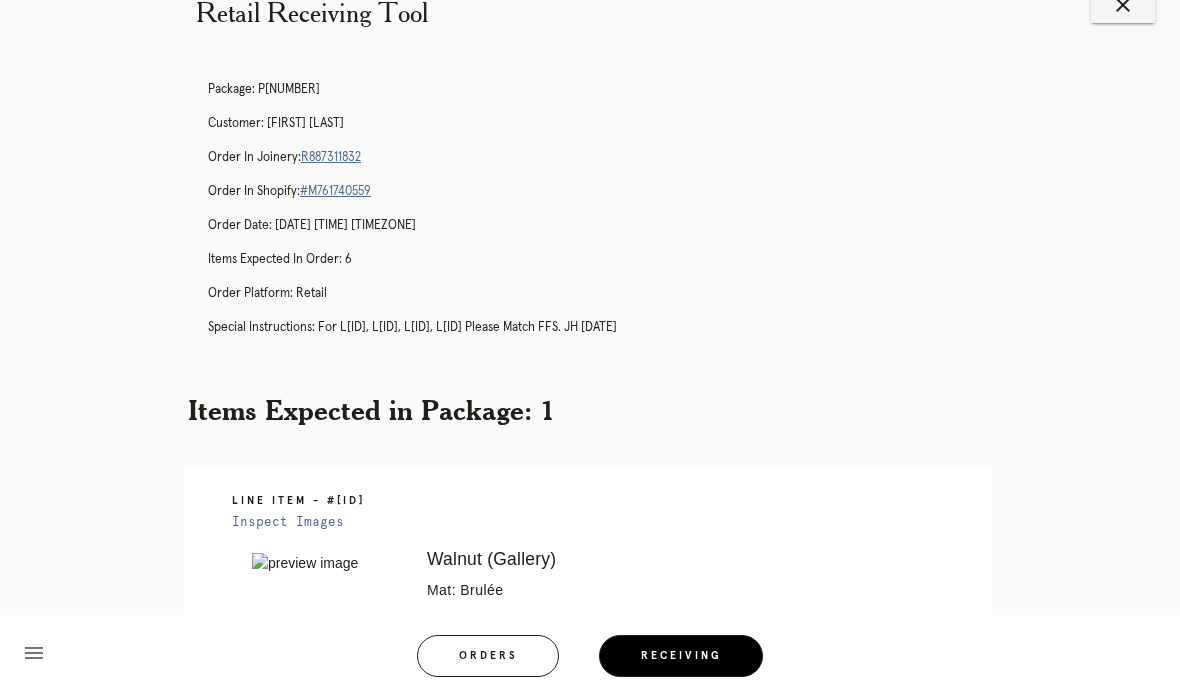 scroll, scrollTop: 0, scrollLeft: 0, axis: both 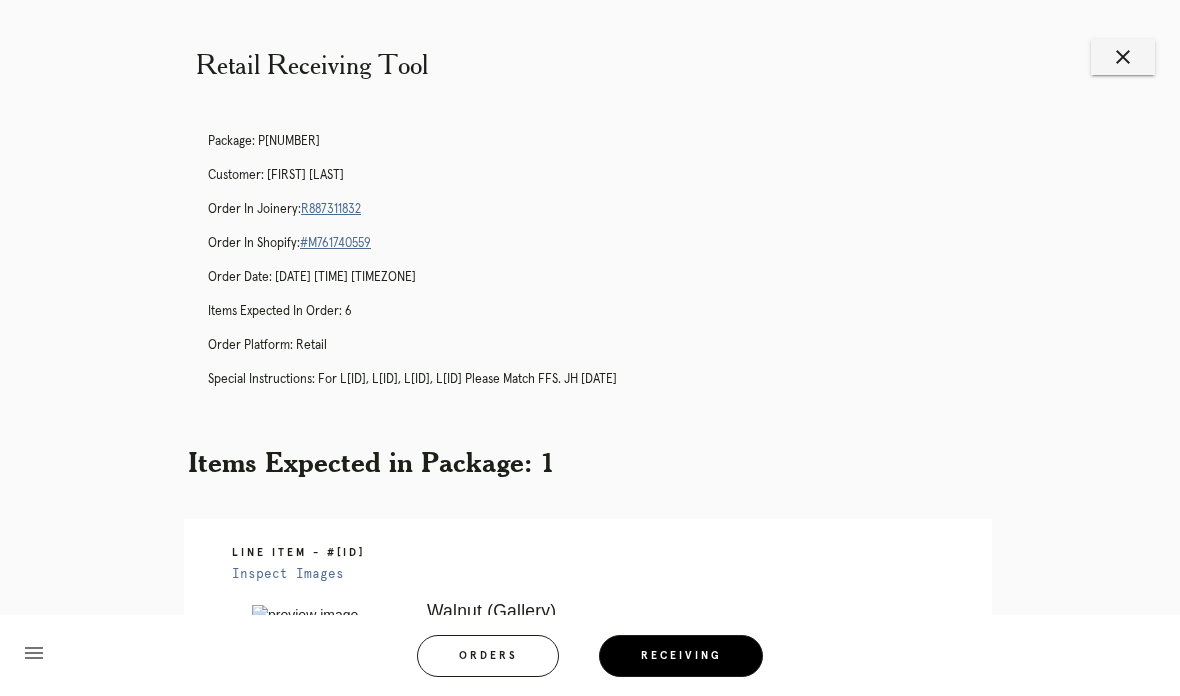 click on "Orders" at bounding box center (488, 656) 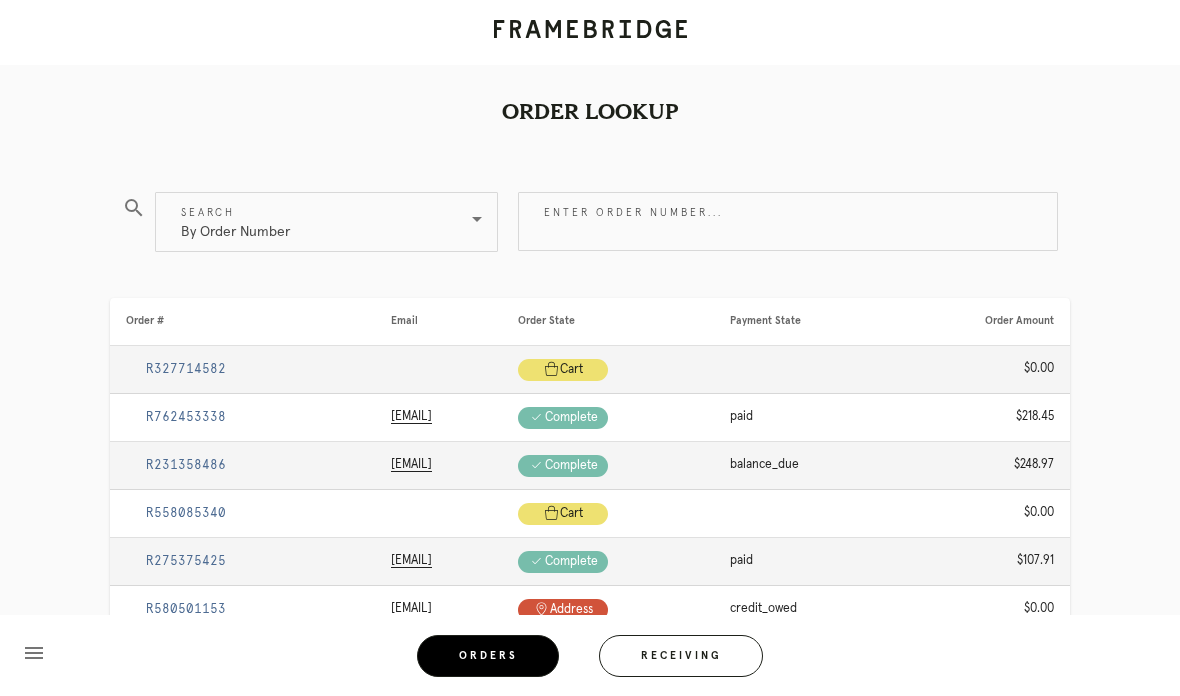 click on "Enter order number..." at bounding box center [788, 221] 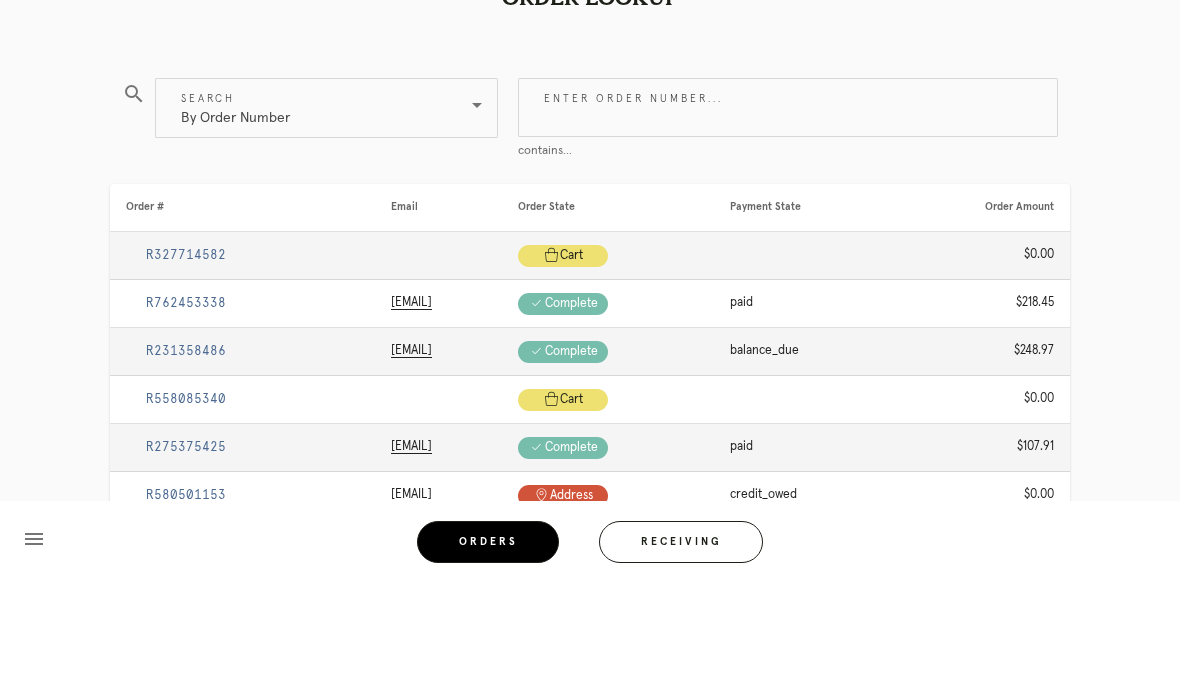 paste on "R887311832" 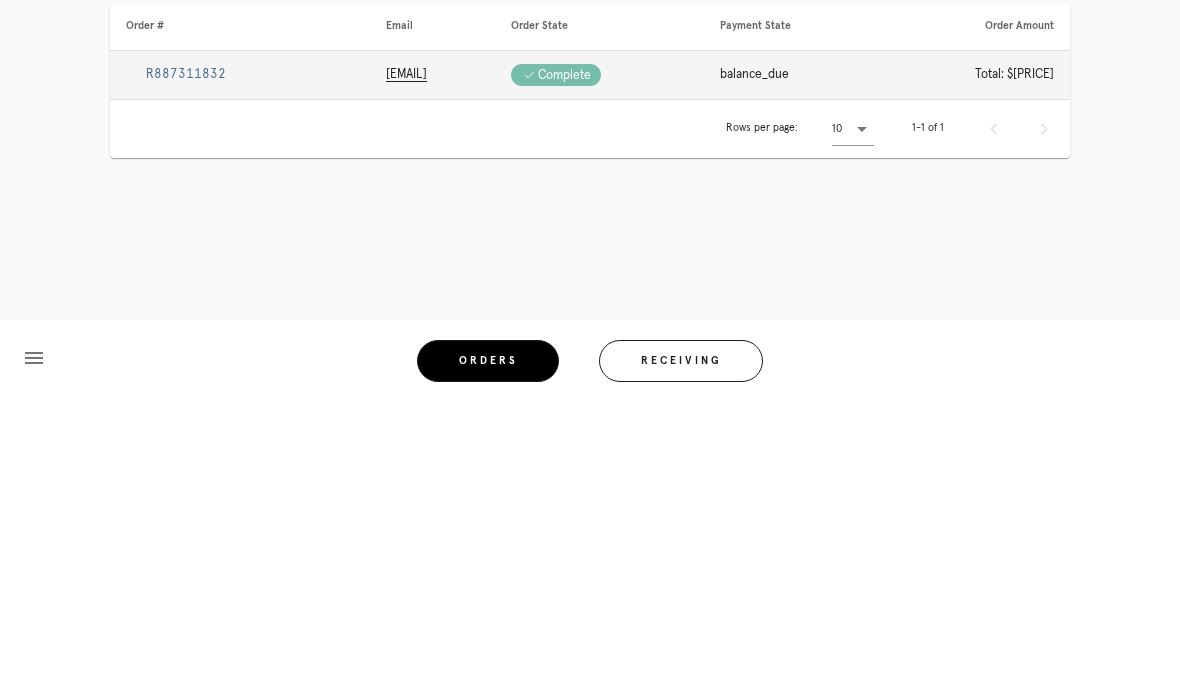 type on "R887311832" 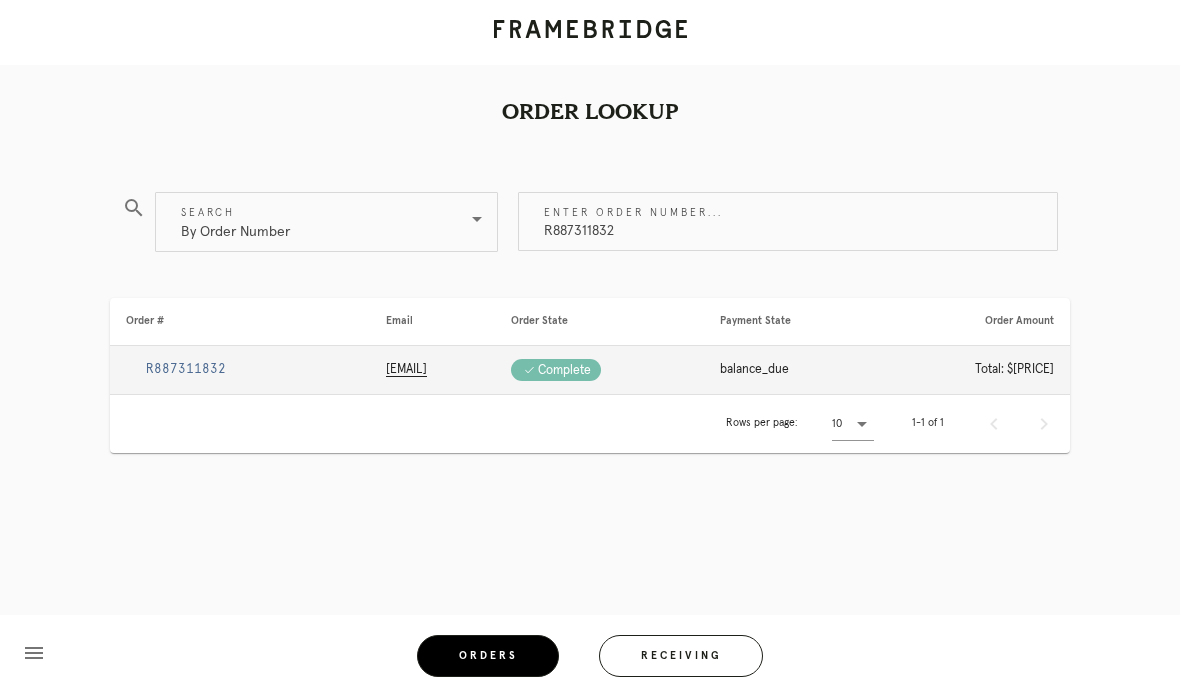 click on "[EMAIL]" at bounding box center (432, 370) 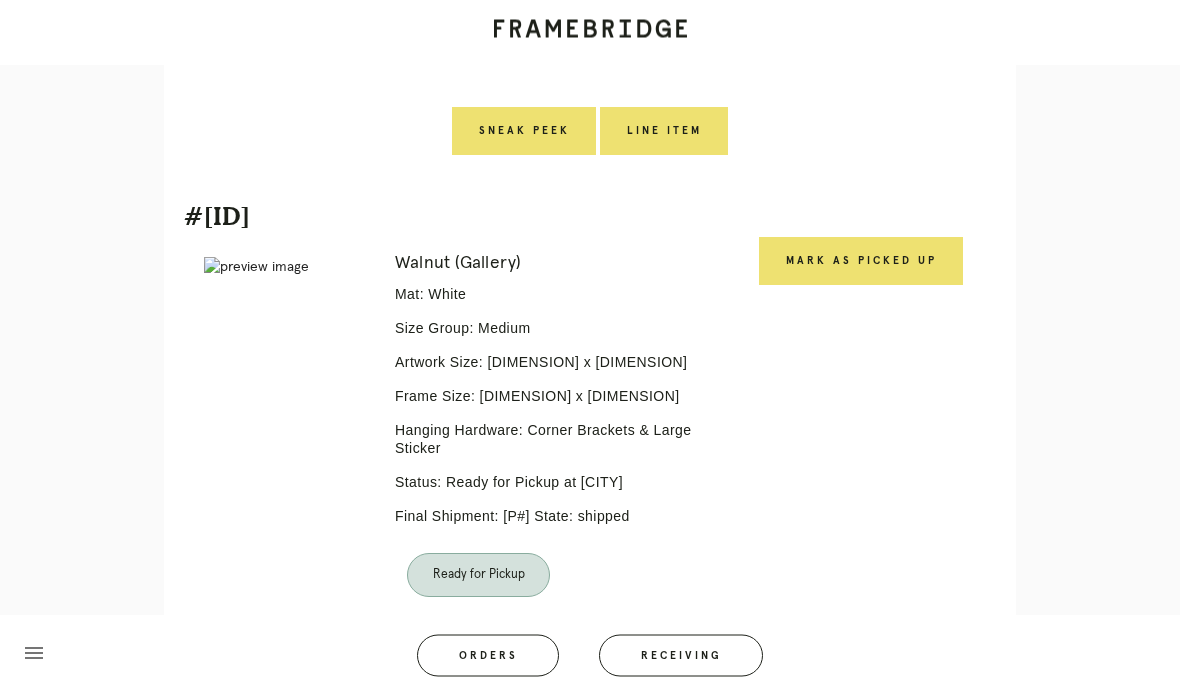 scroll, scrollTop: 1428, scrollLeft: 0, axis: vertical 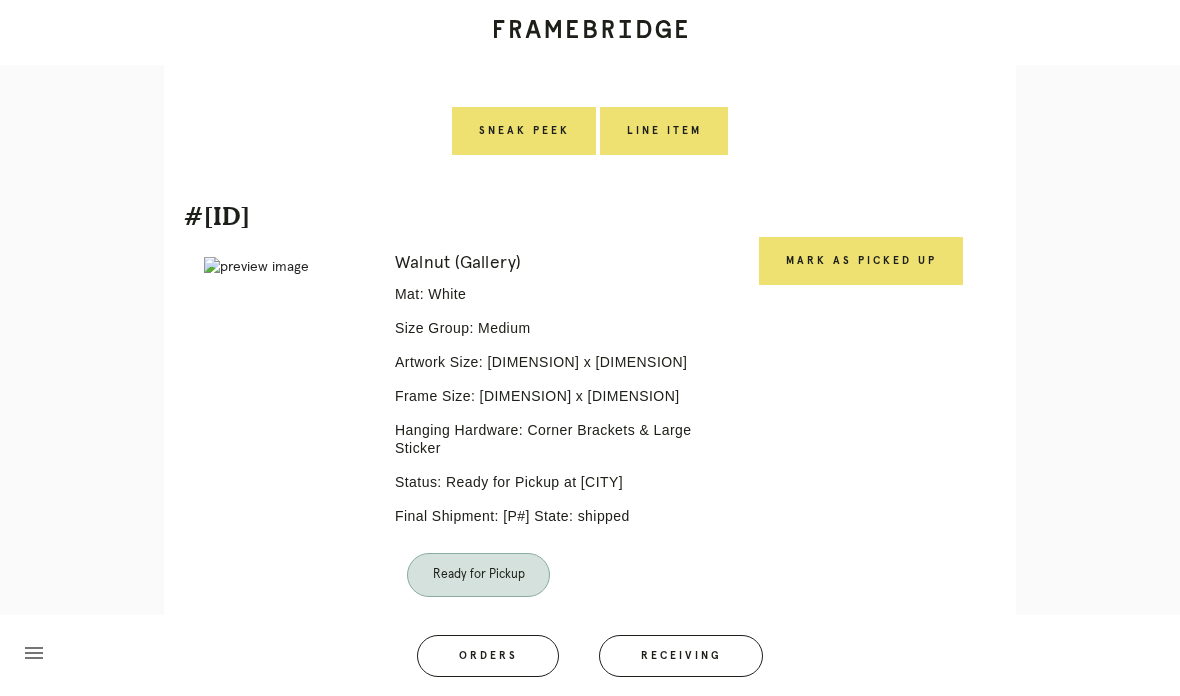 click on "Mark as Picked Up" at bounding box center [861, 261] 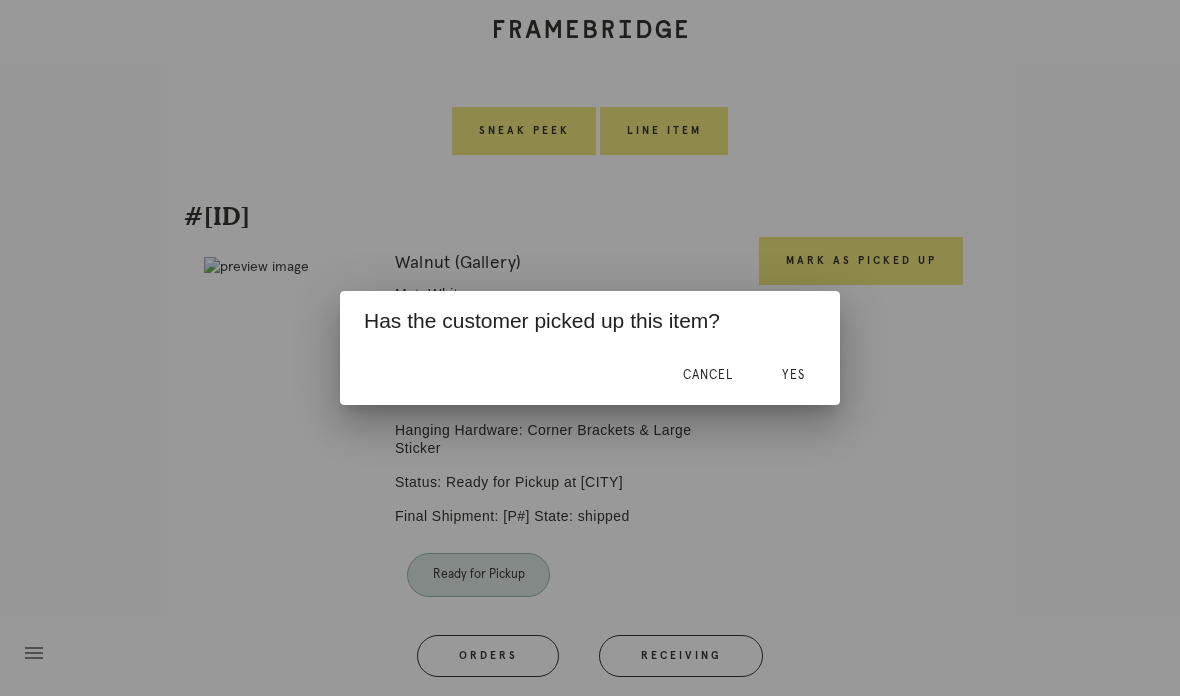 click on "Yes" at bounding box center [793, 375] 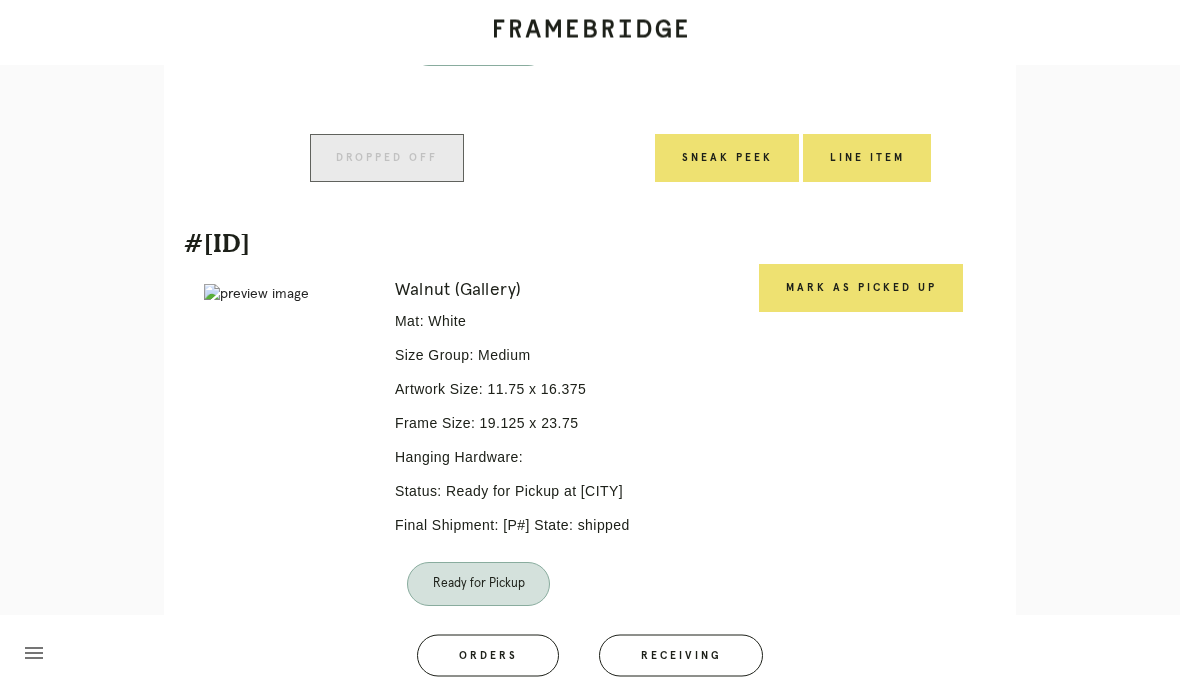 scroll, scrollTop: 3019, scrollLeft: 0, axis: vertical 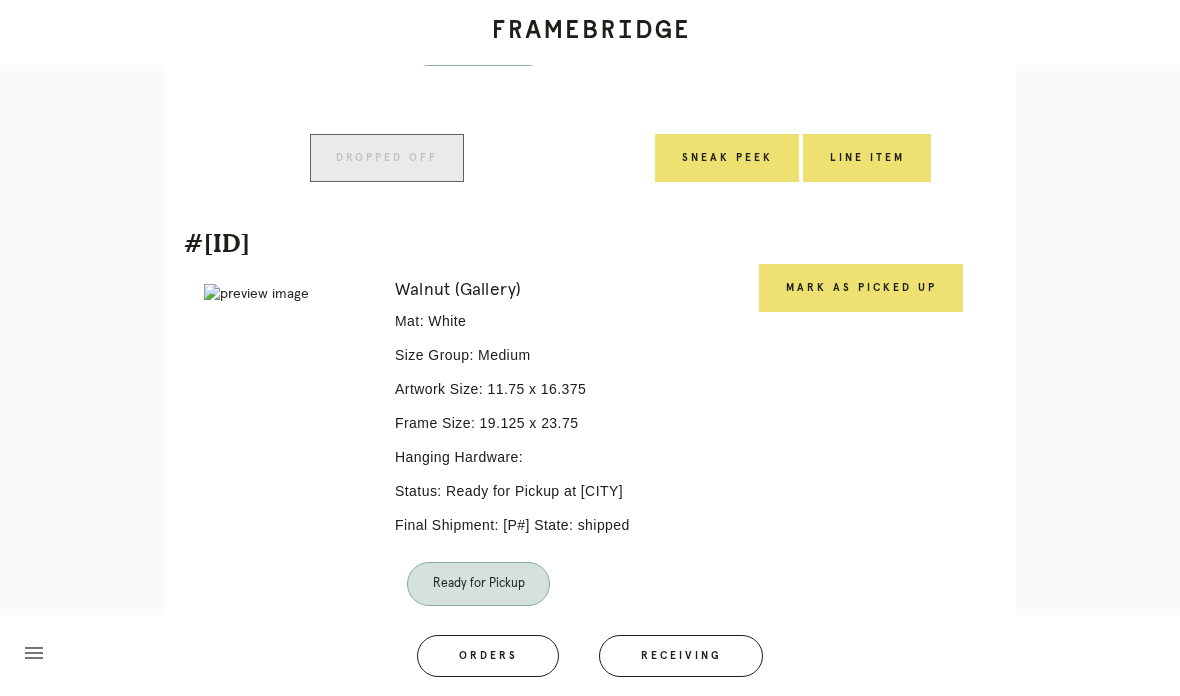 click on "Mark as Picked Up" at bounding box center [861, 288] 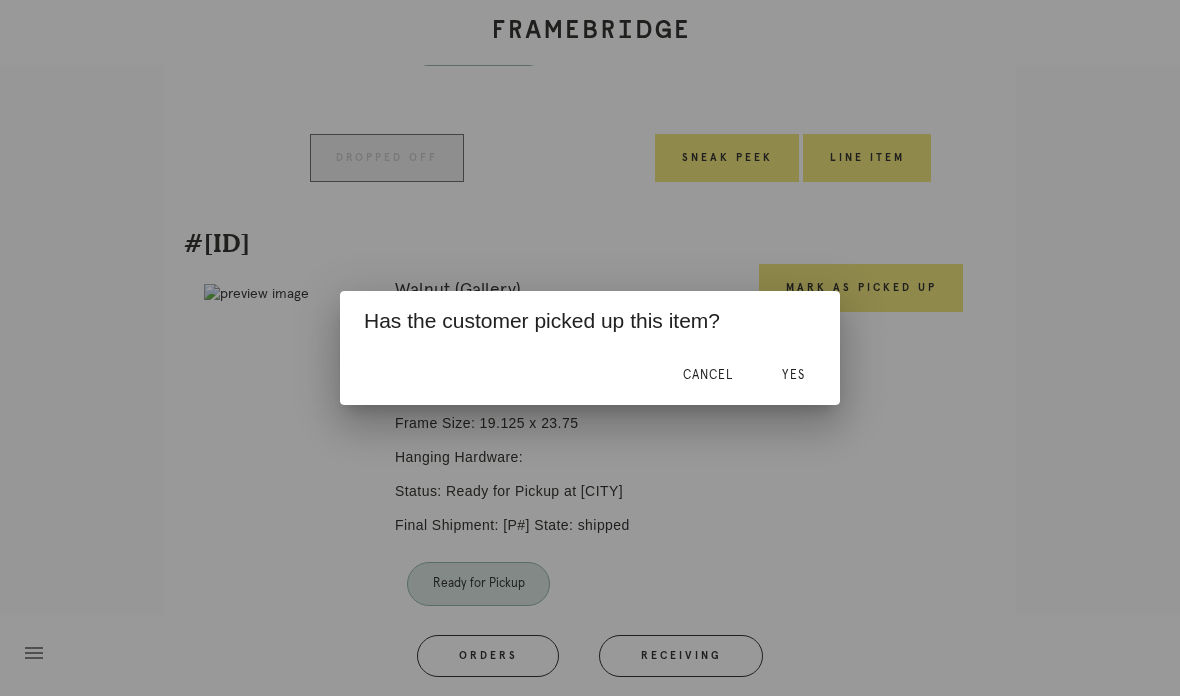 click on "Yes" at bounding box center (793, 375) 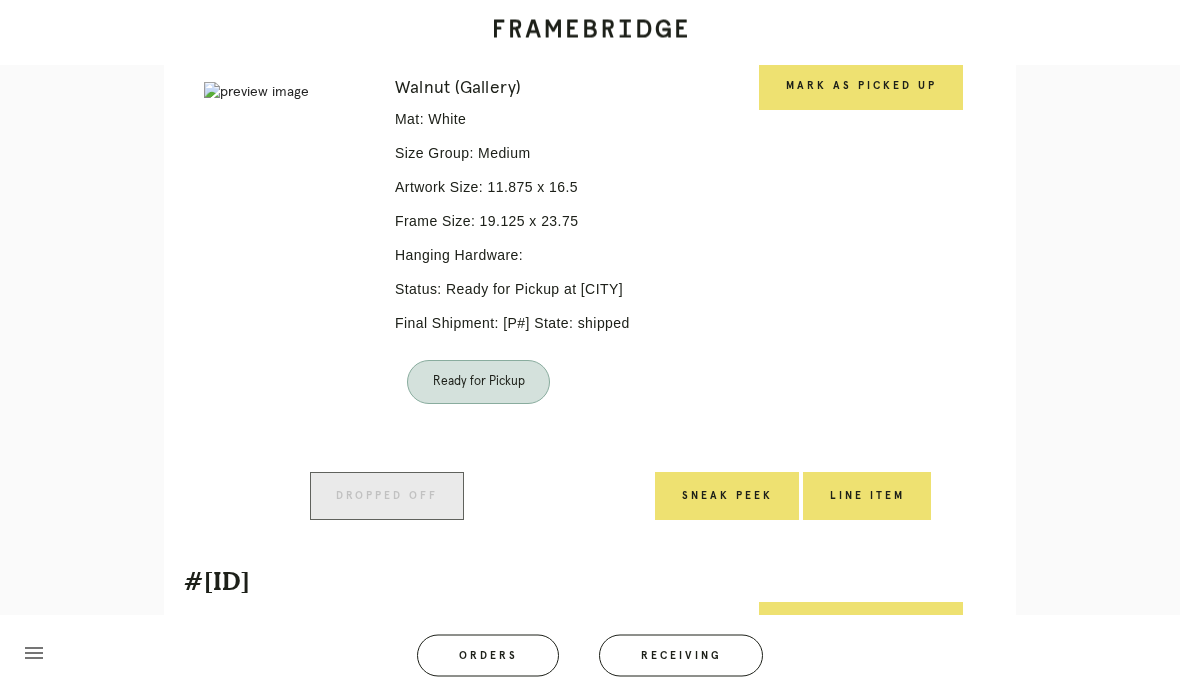 scroll, scrollTop: 2134, scrollLeft: 0, axis: vertical 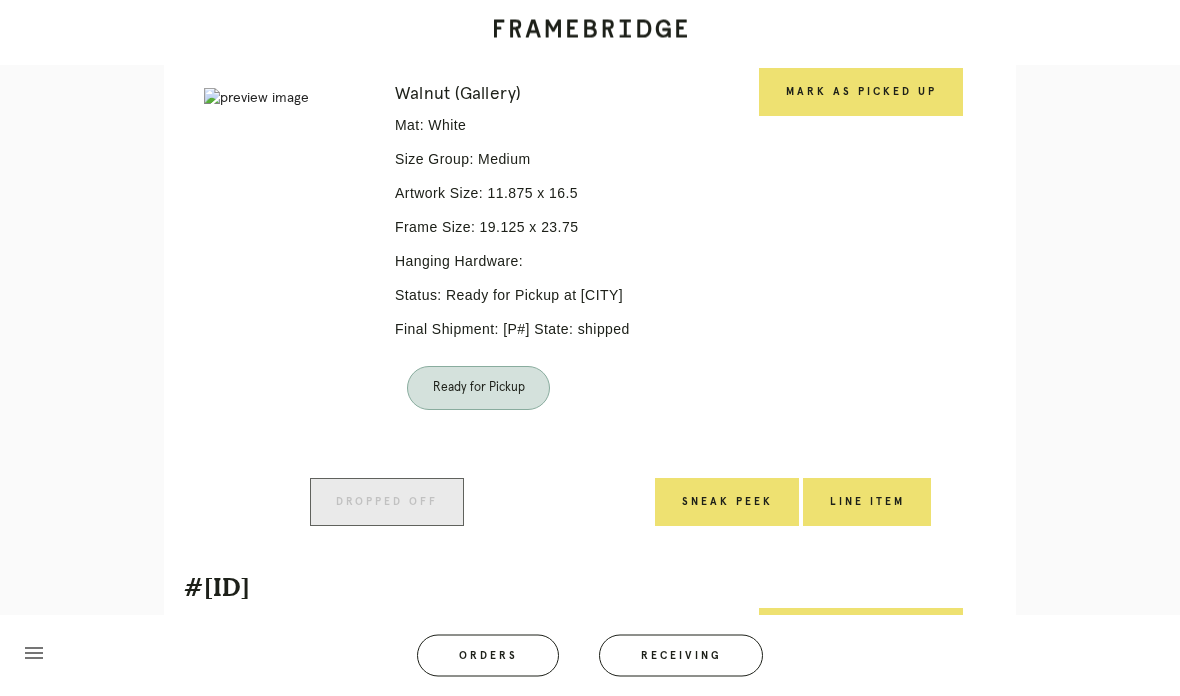 click on "Mark as Picked Up" at bounding box center [861, 93] 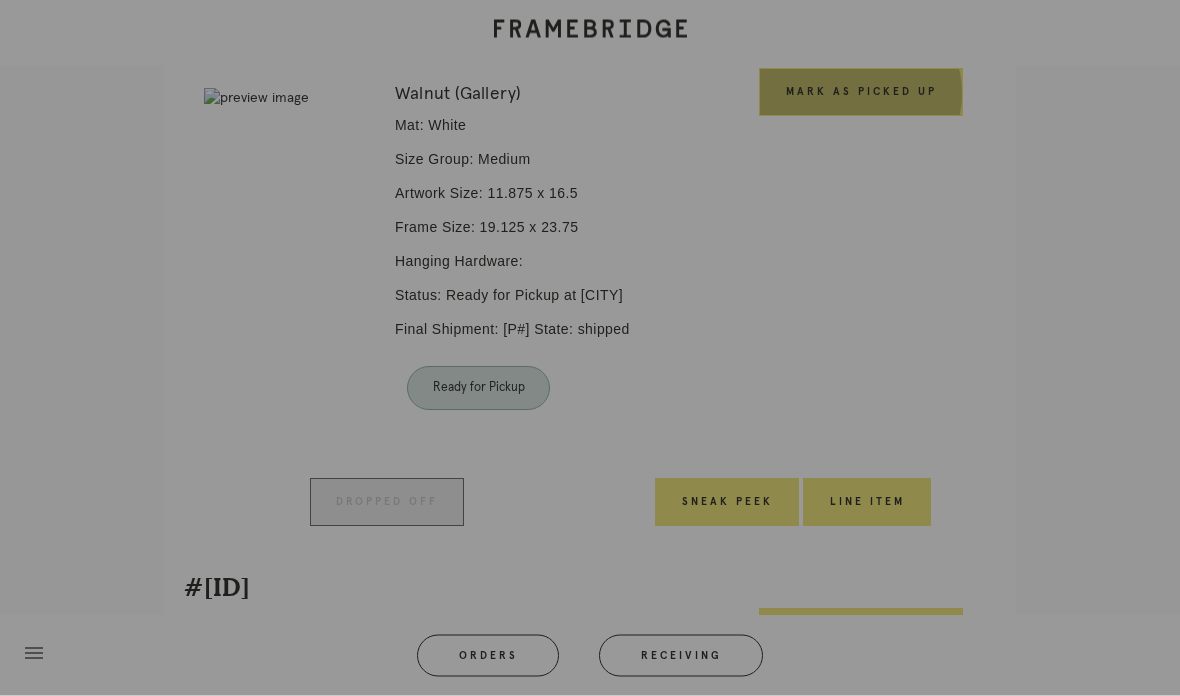 scroll, scrollTop: 2135, scrollLeft: 0, axis: vertical 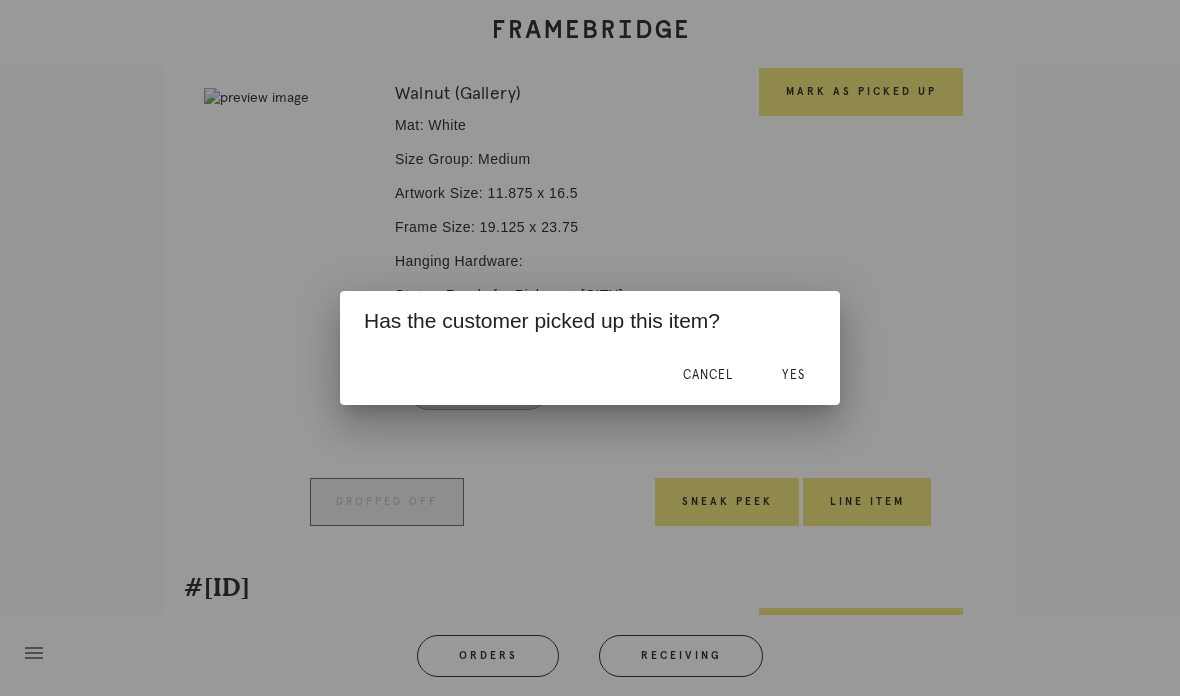 click on "Yes" at bounding box center [793, 375] 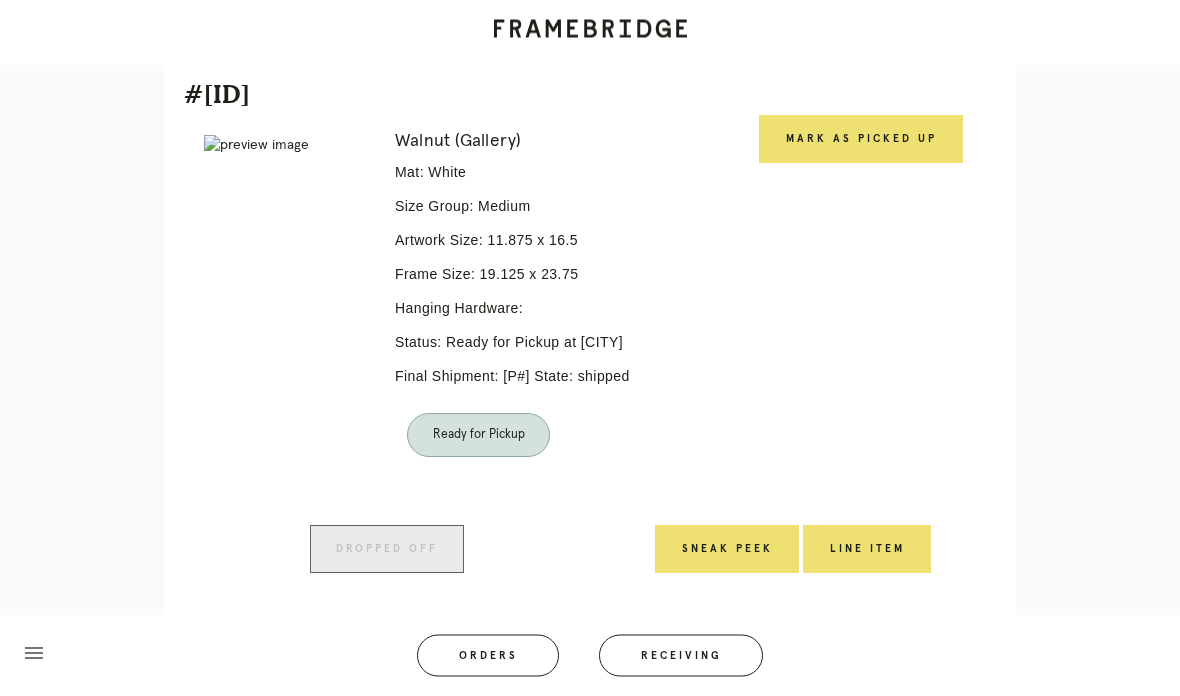 scroll, scrollTop: 2608, scrollLeft: 0, axis: vertical 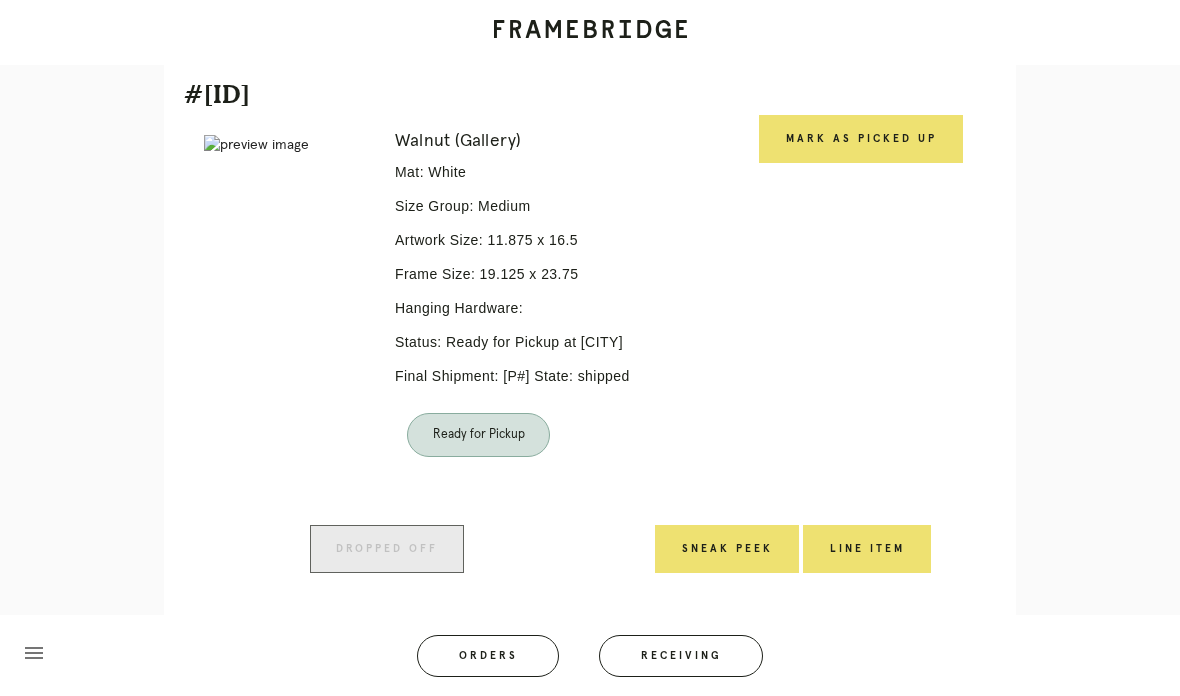 click on "Mark as Picked Up" at bounding box center (861, 139) 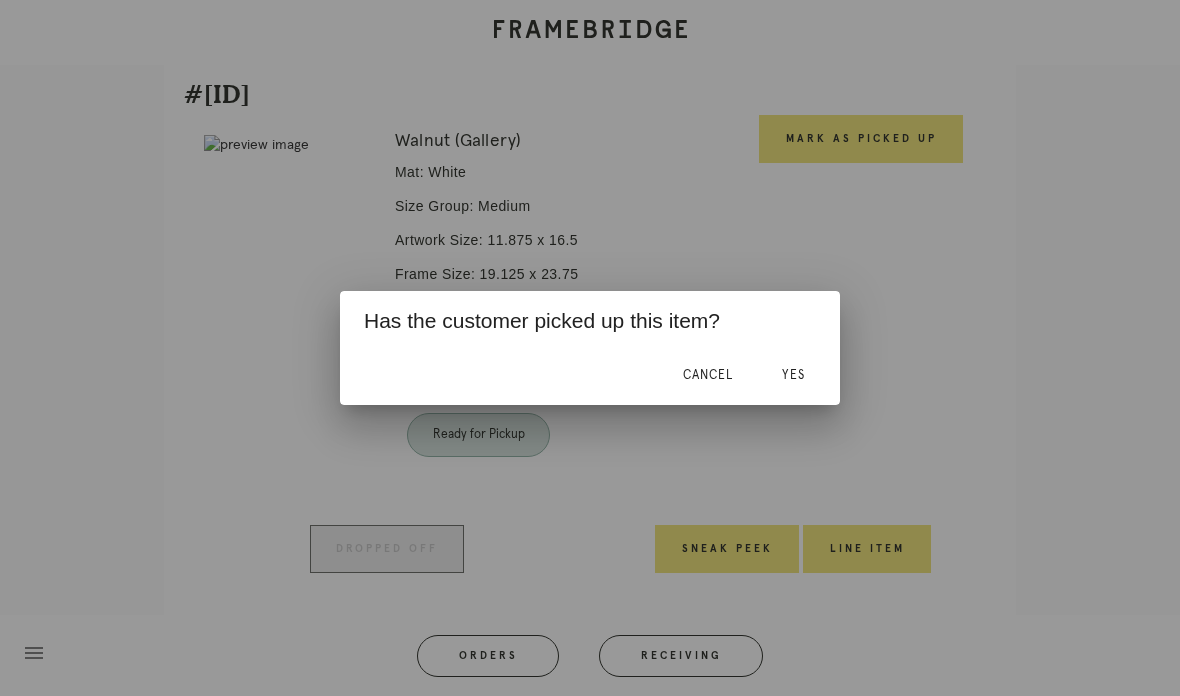 click on "Yes" at bounding box center (793, 375) 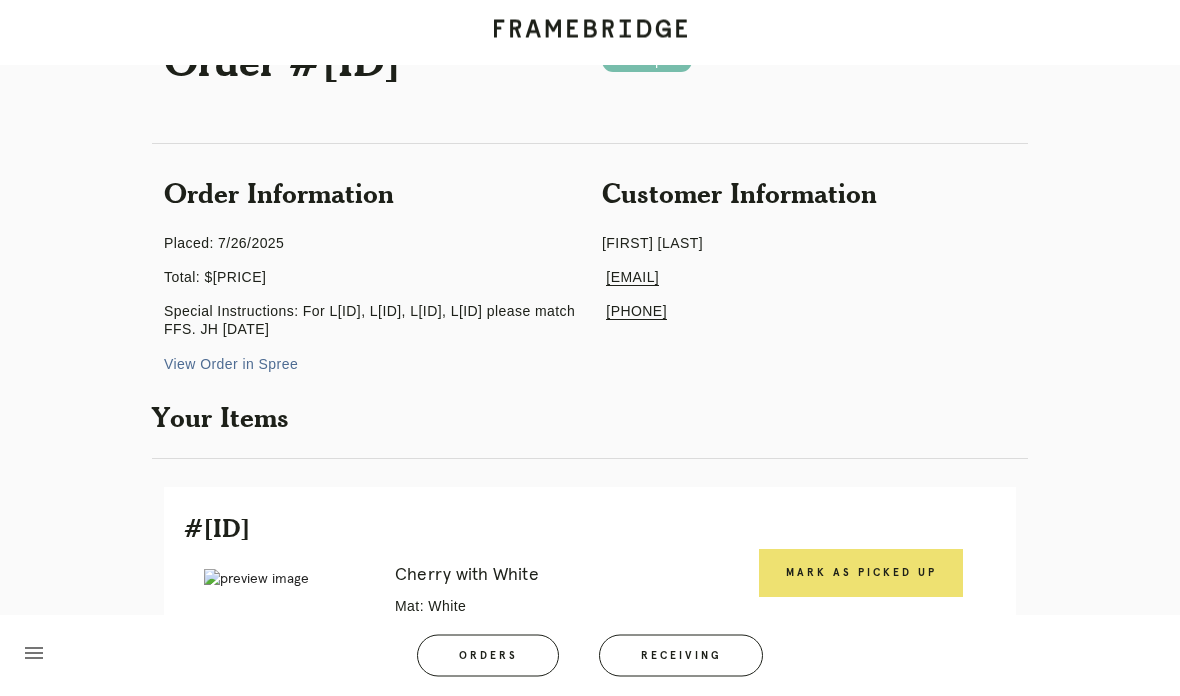 scroll, scrollTop: 0, scrollLeft: 0, axis: both 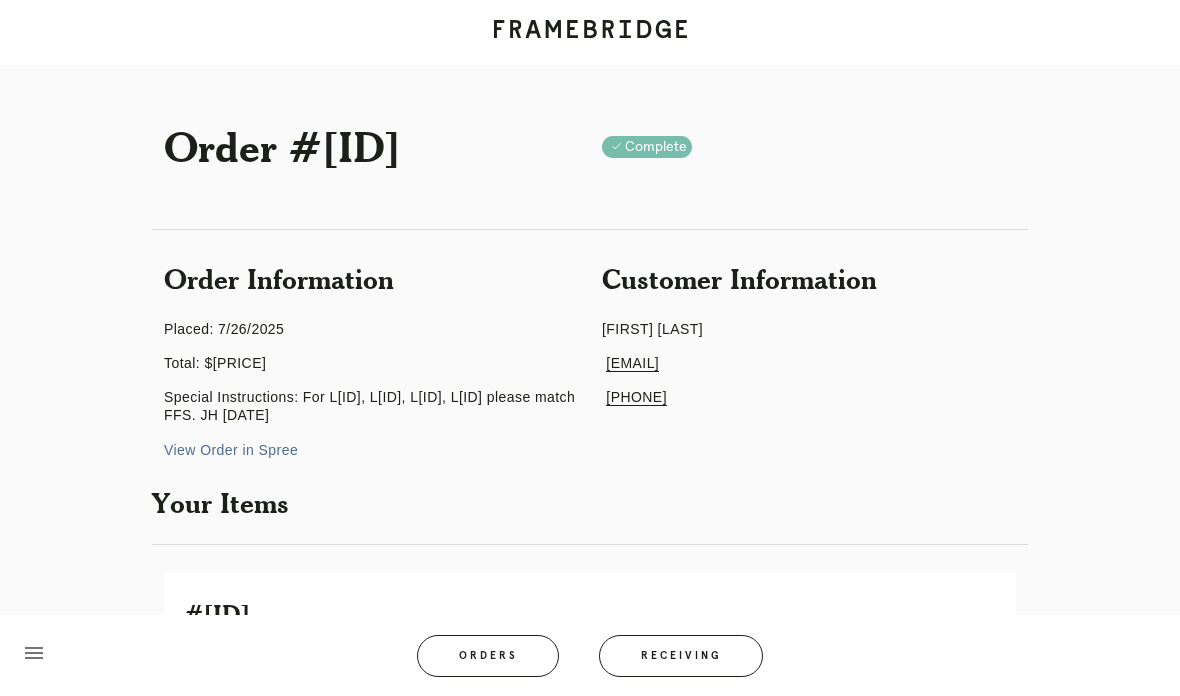click on "Receiving" at bounding box center (681, 656) 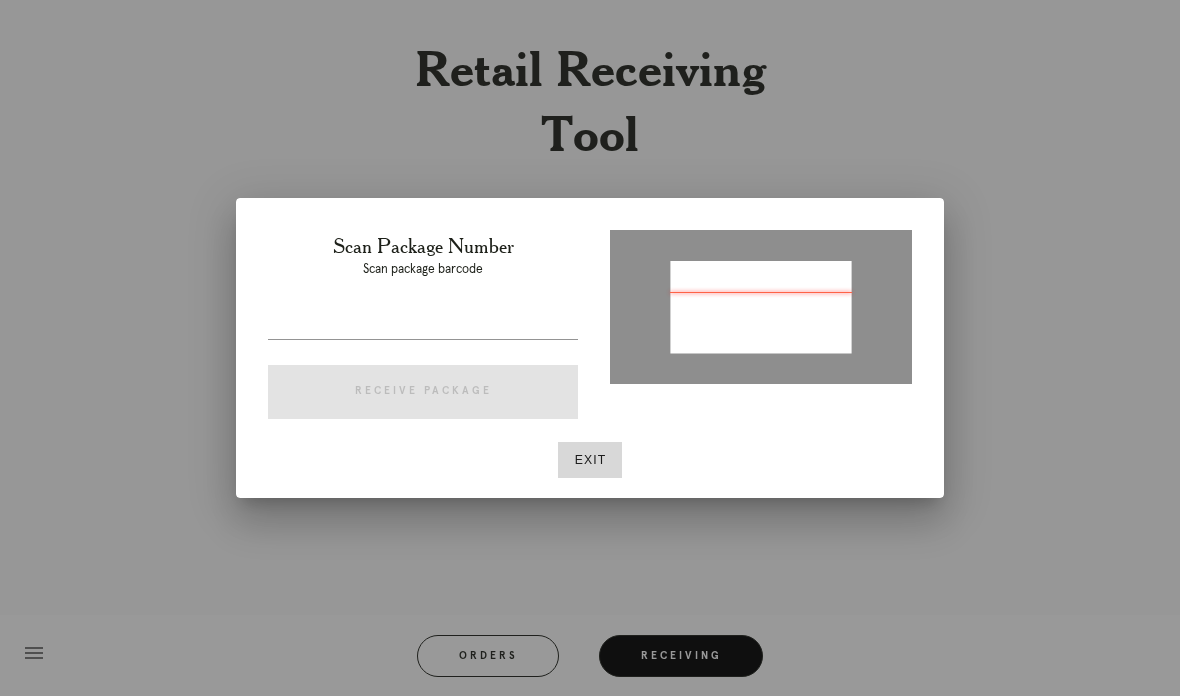 type on "P[NUMBER]" 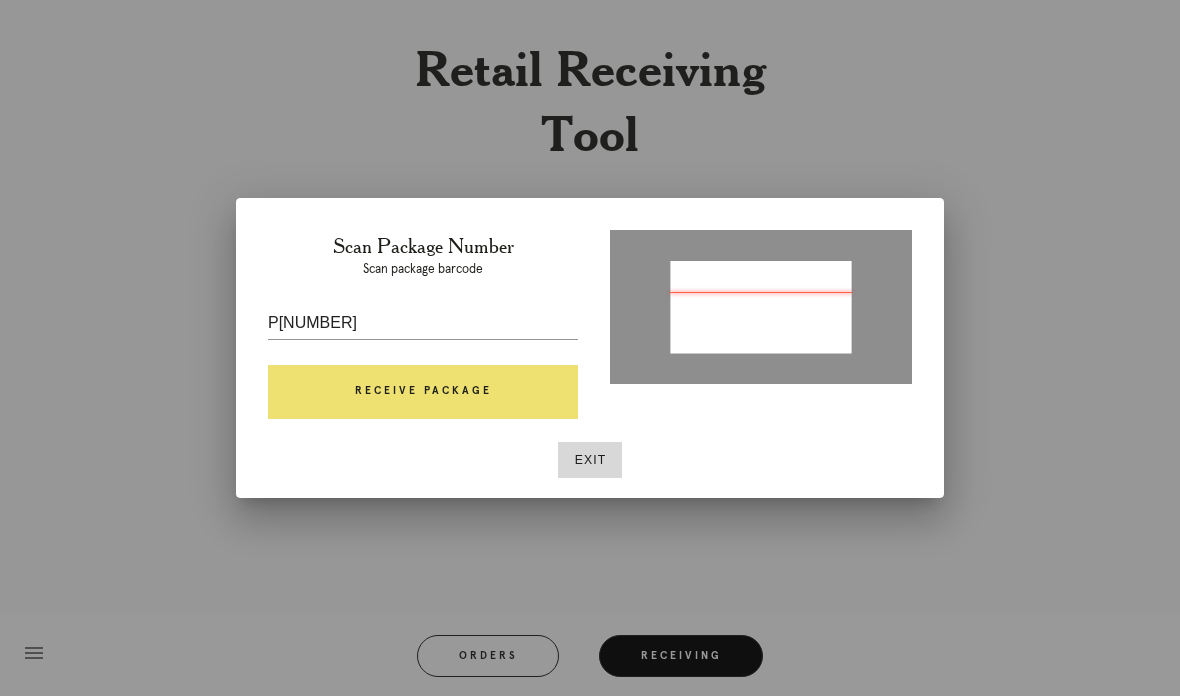 click on "Receive Package" at bounding box center [423, 392] 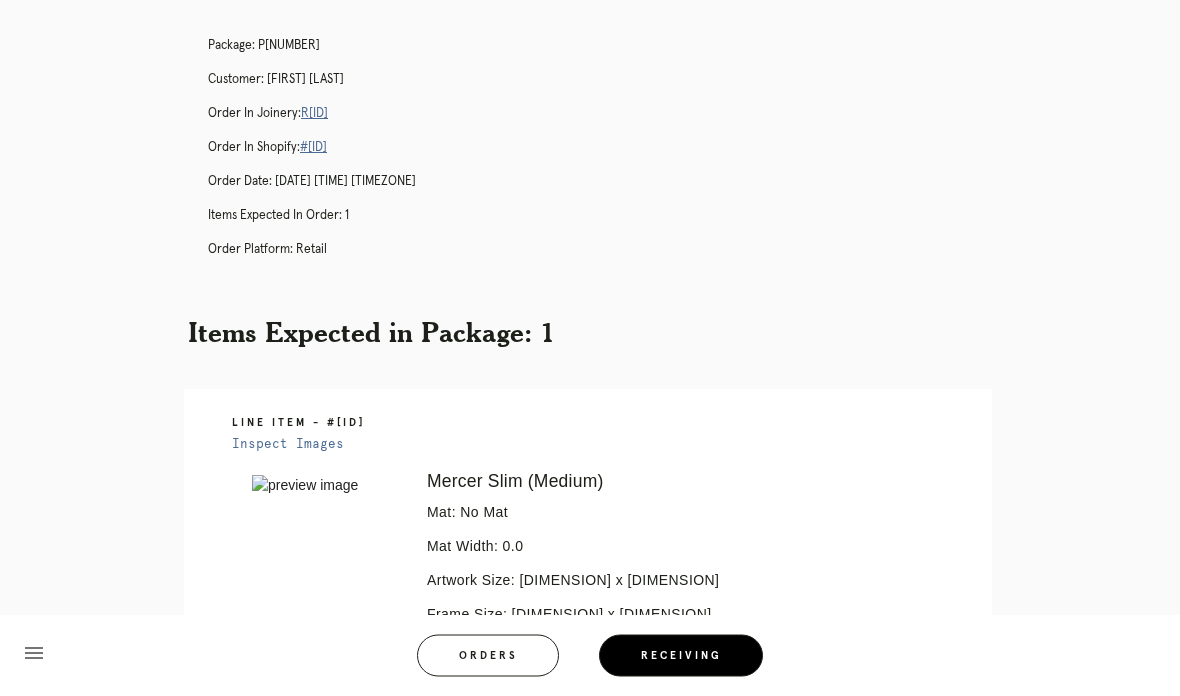 scroll, scrollTop: 94, scrollLeft: 0, axis: vertical 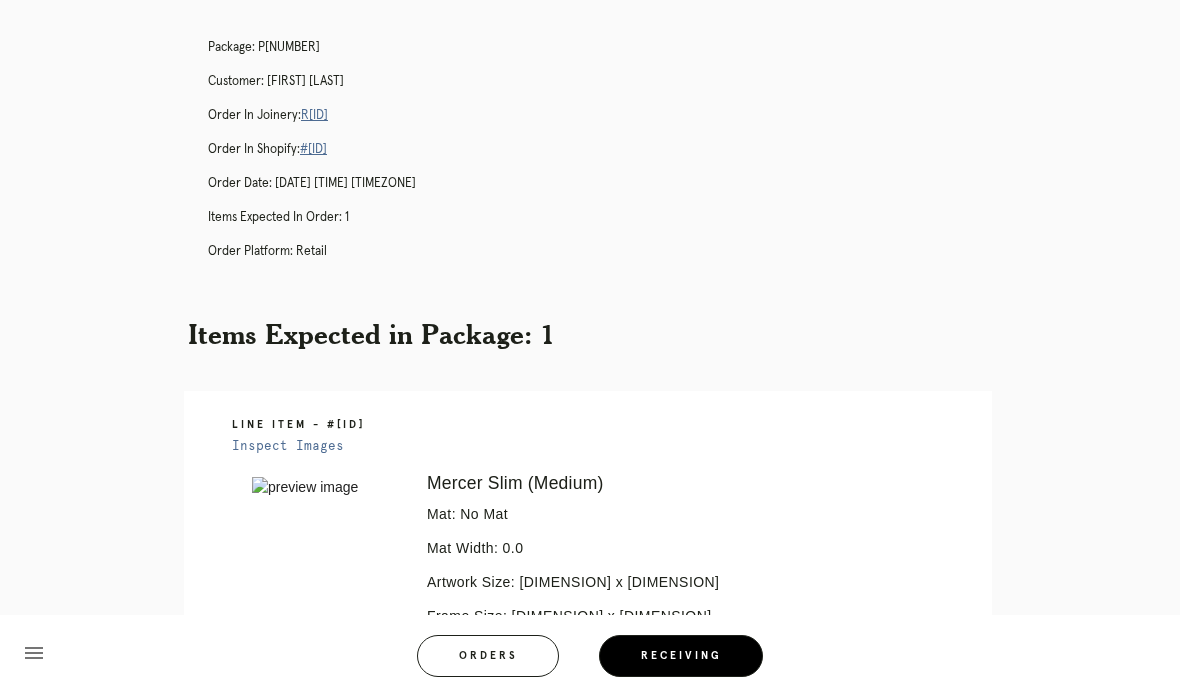 click on "R[ID]" at bounding box center (314, 115) 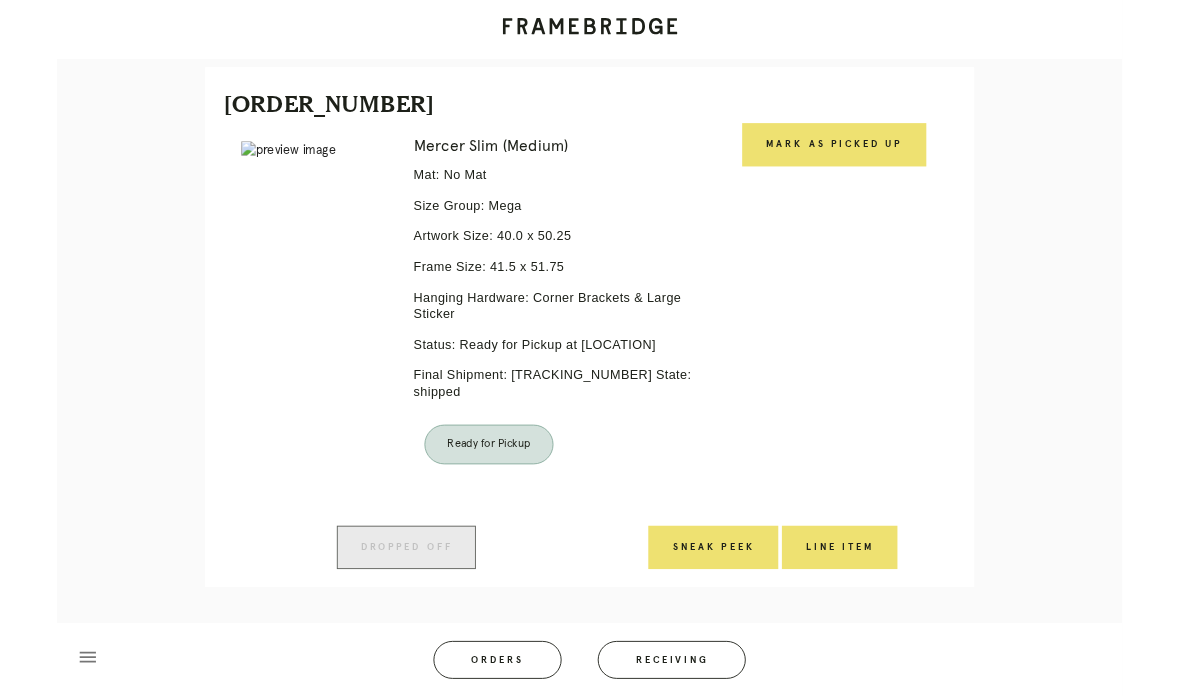 scroll, scrollTop: 99, scrollLeft: 0, axis: vertical 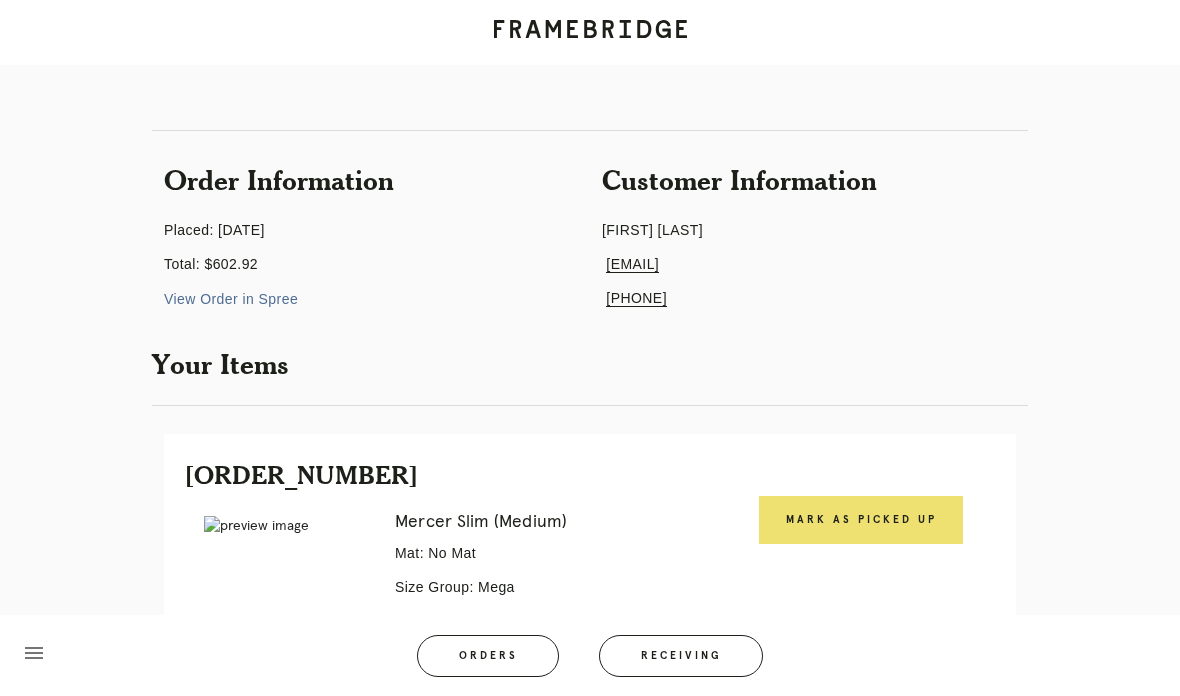 click on "Mark as Picked Up" at bounding box center [861, 520] 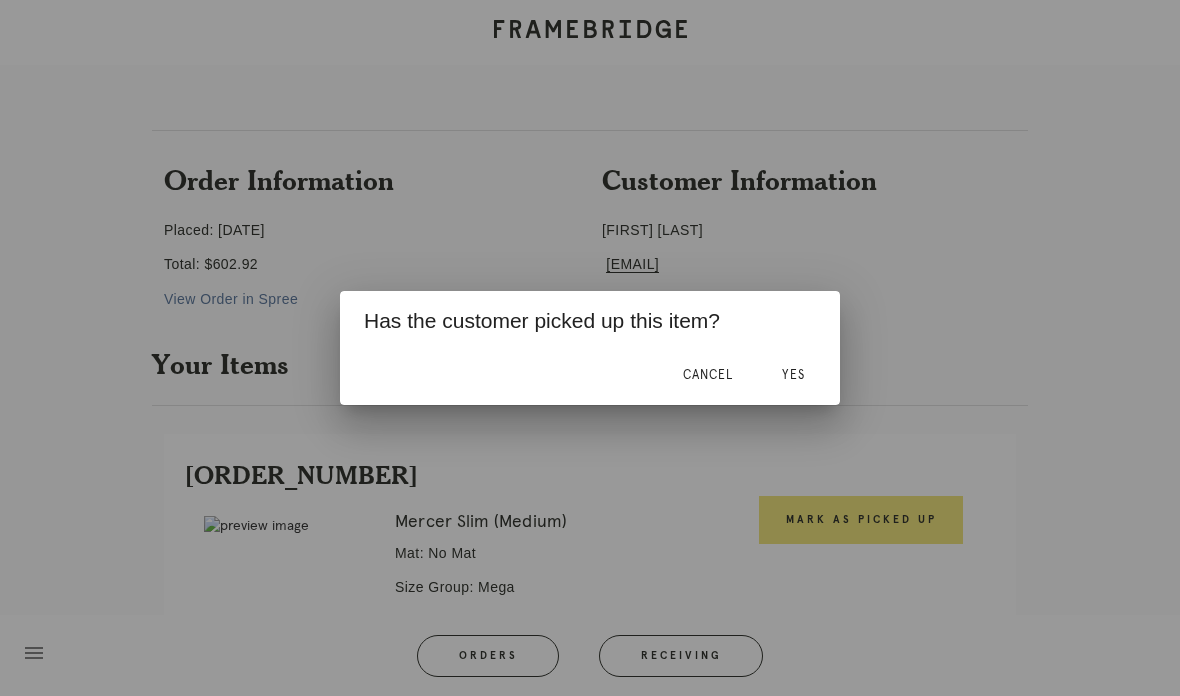 click on "Yes" at bounding box center (793, 375) 